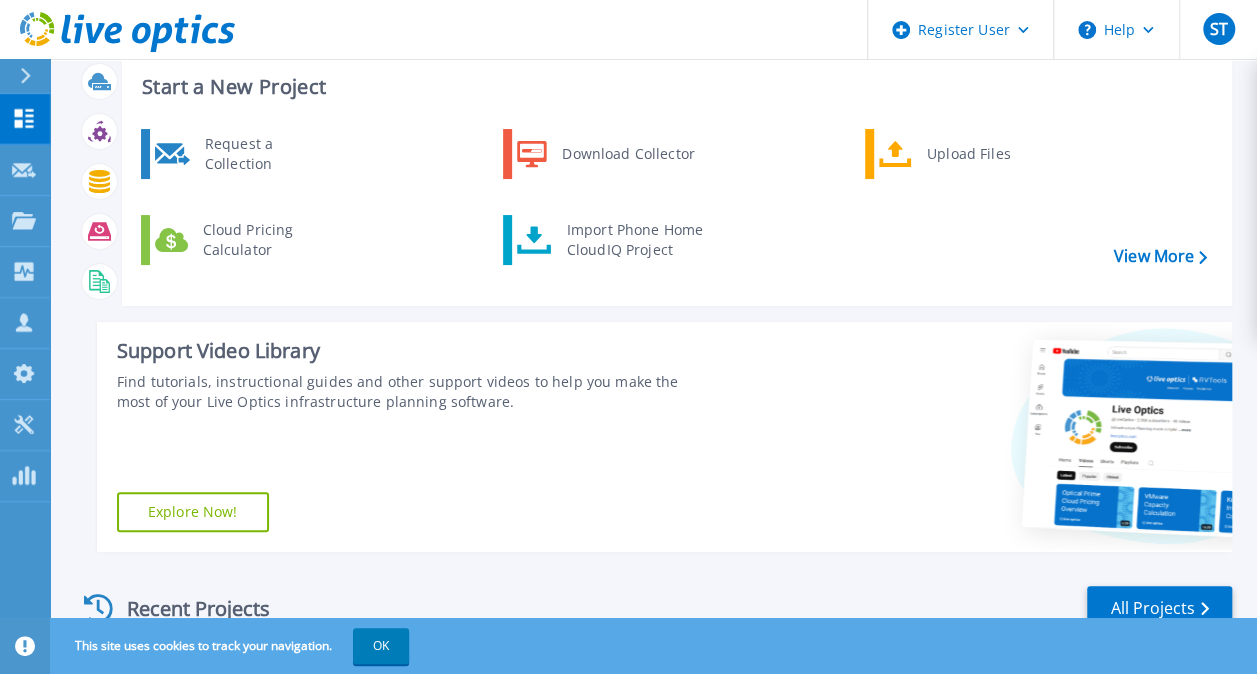 scroll, scrollTop: 54, scrollLeft: 0, axis: vertical 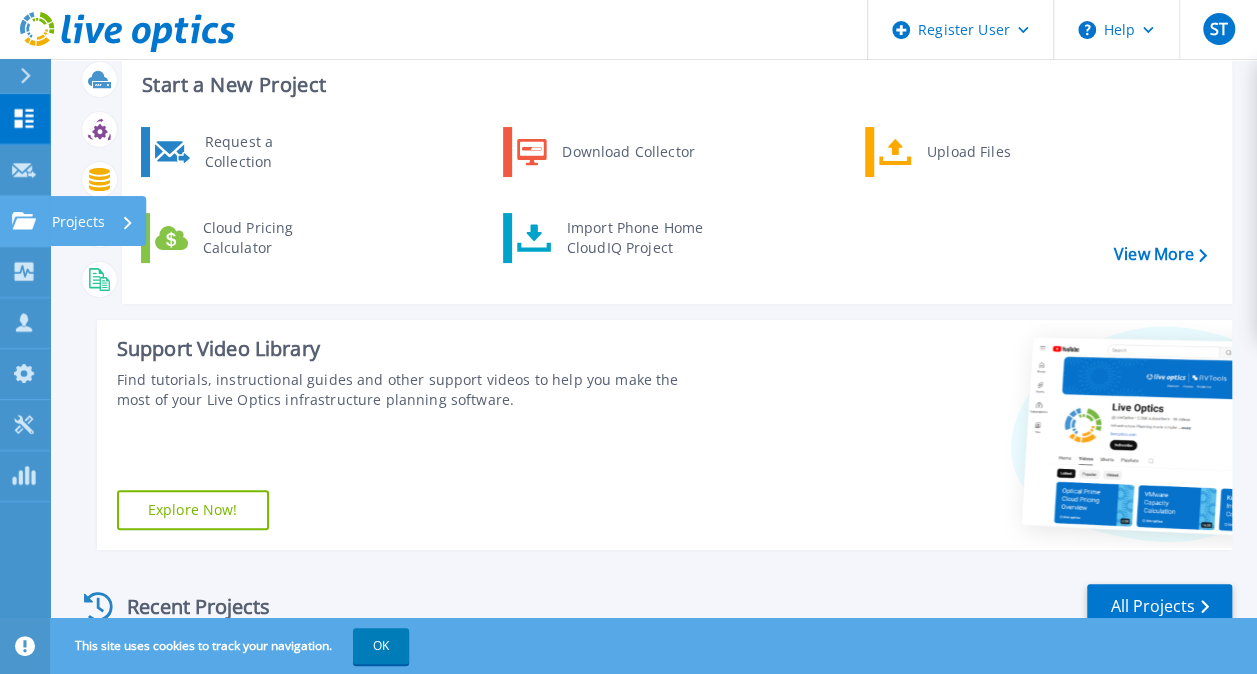 click 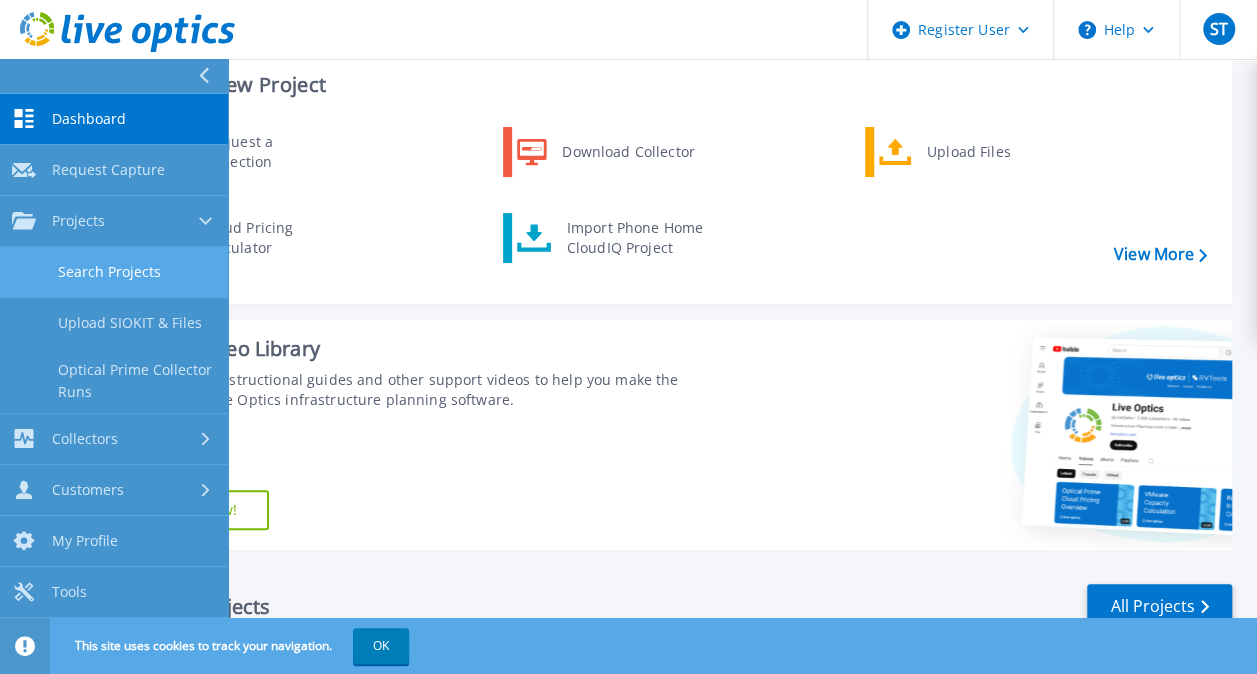 click on "Search Projects" at bounding box center (114, 272) 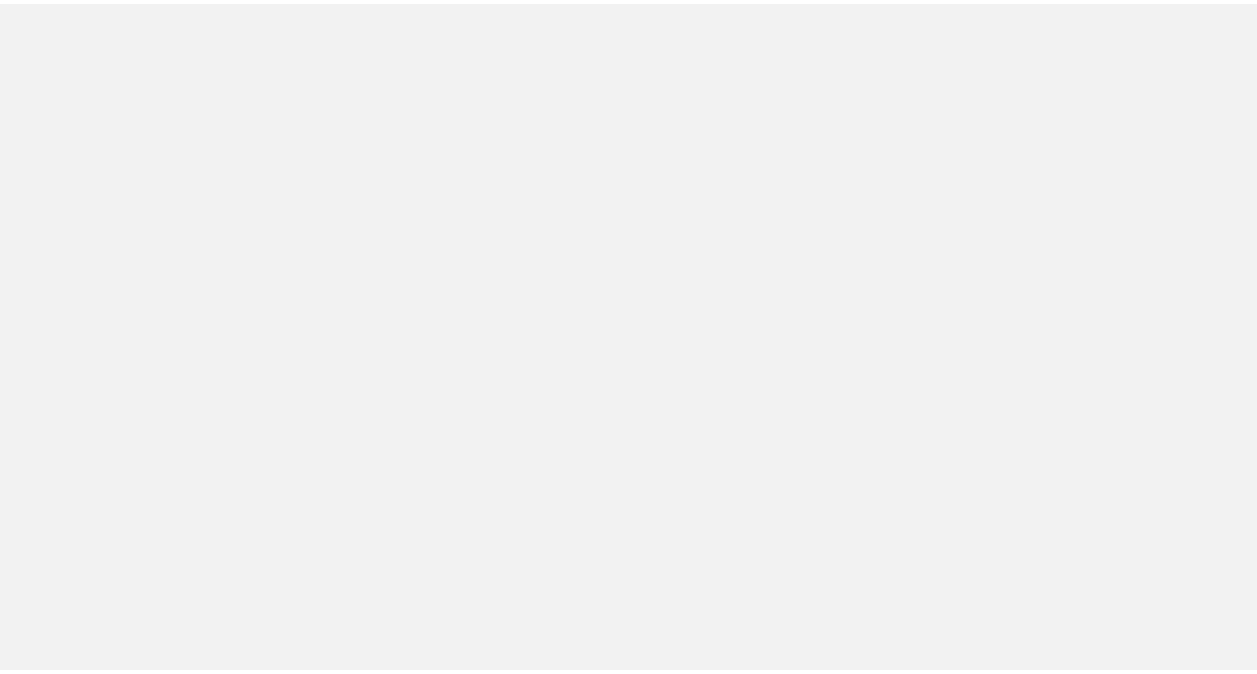 scroll, scrollTop: 0, scrollLeft: 0, axis: both 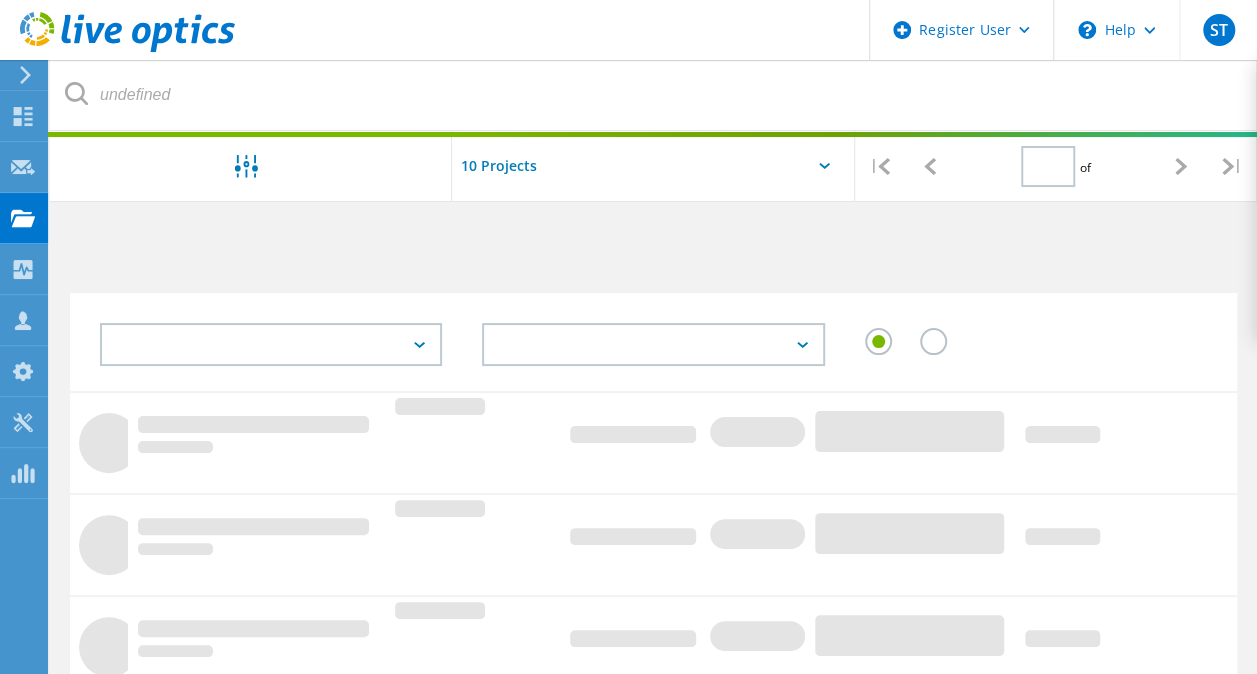type on "1" 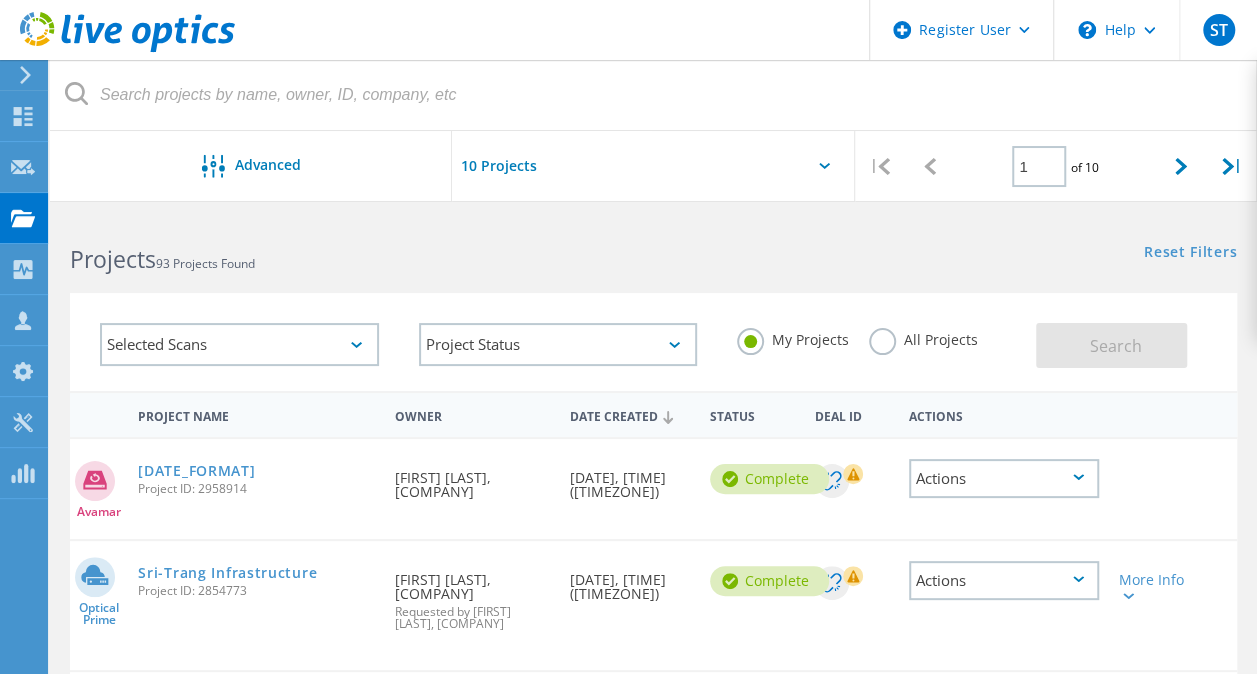 click on "All Projects" 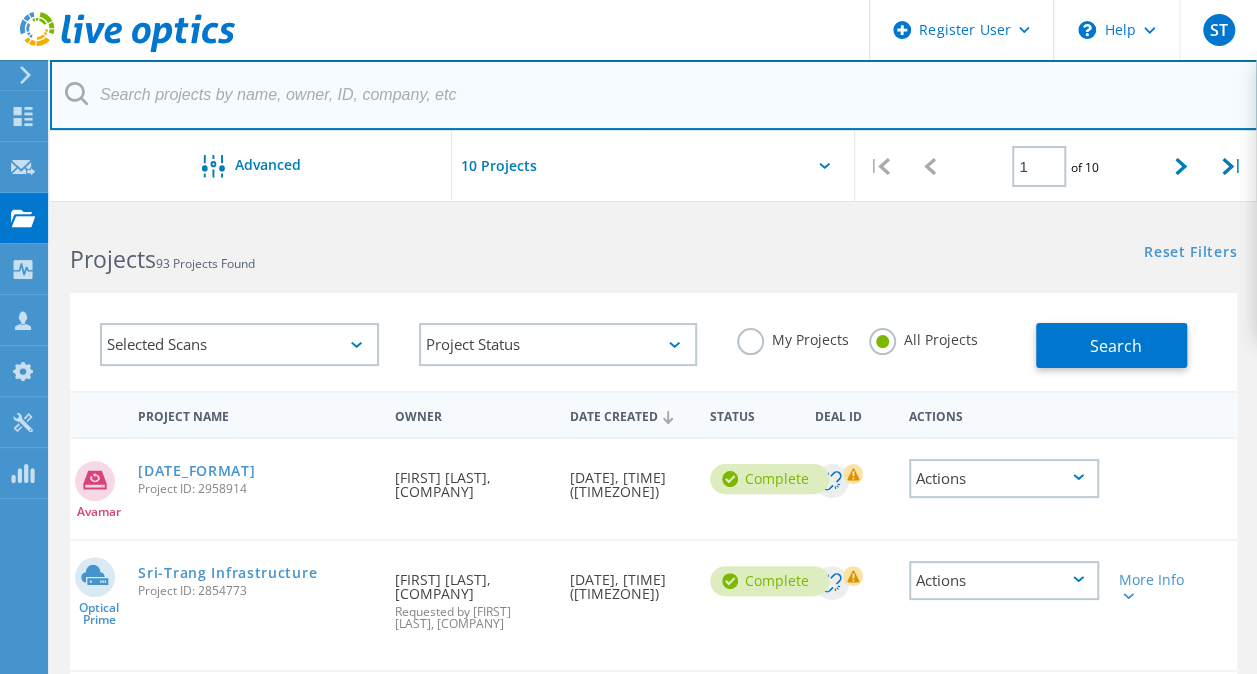 click at bounding box center (654, 95) 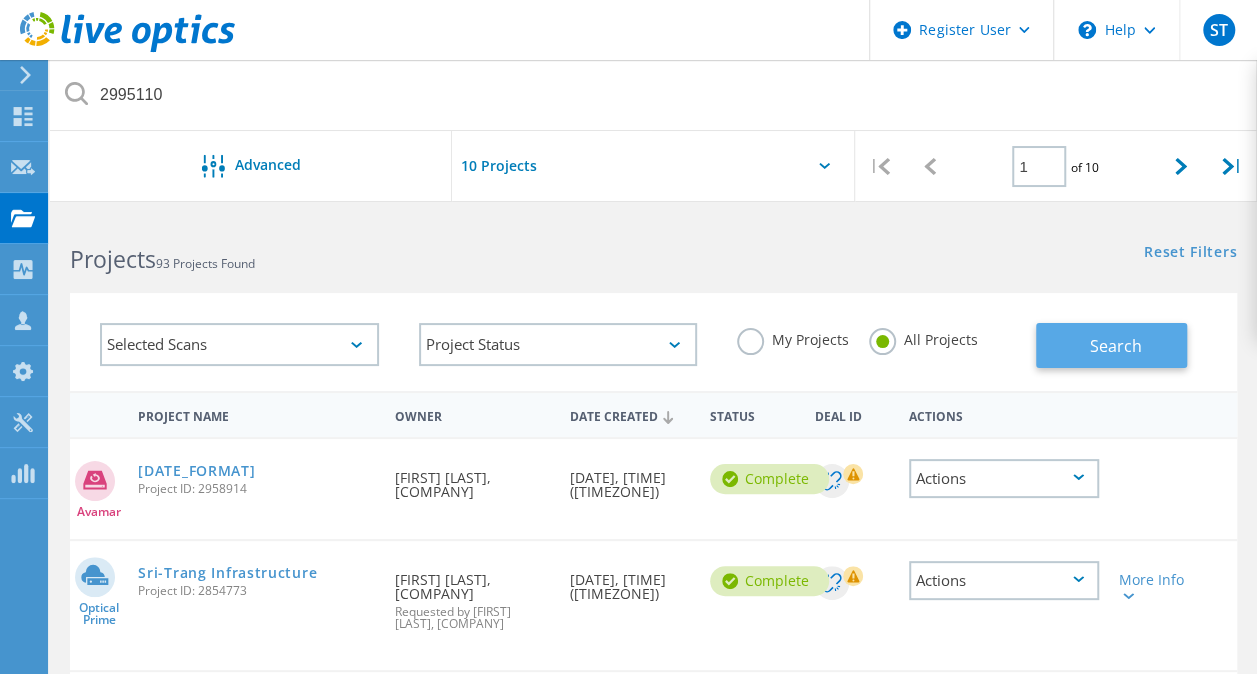 click on "Search" 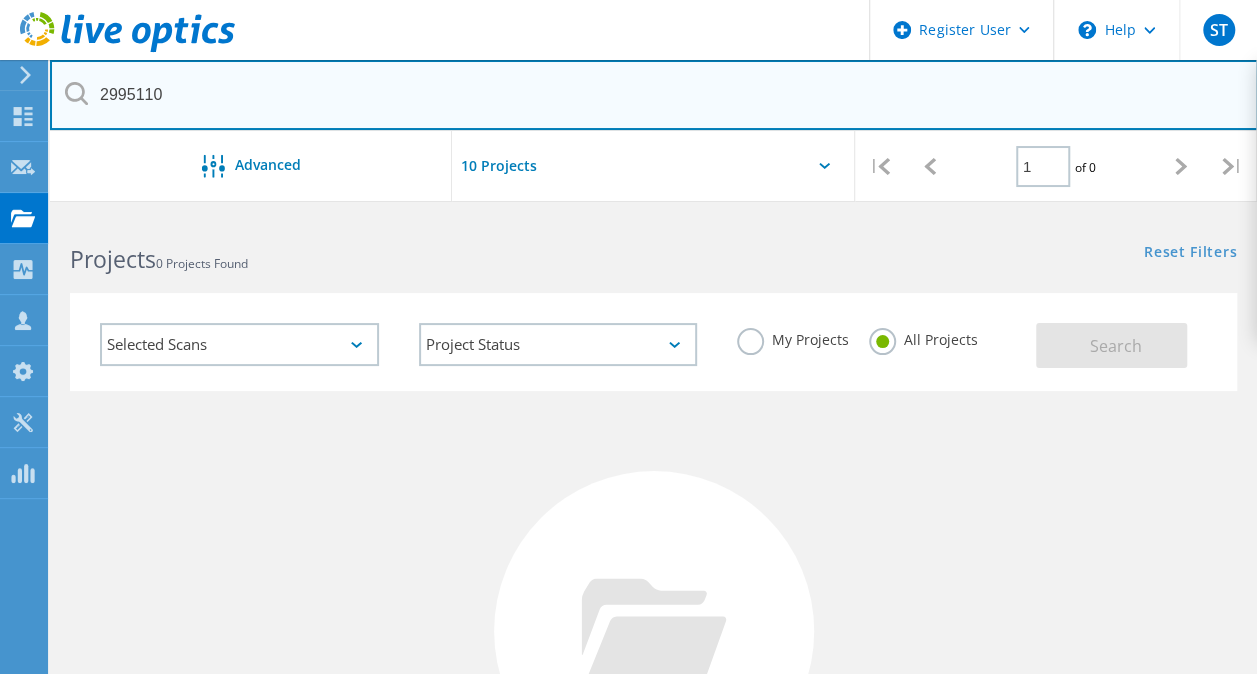 click on "2995110" at bounding box center [654, 95] 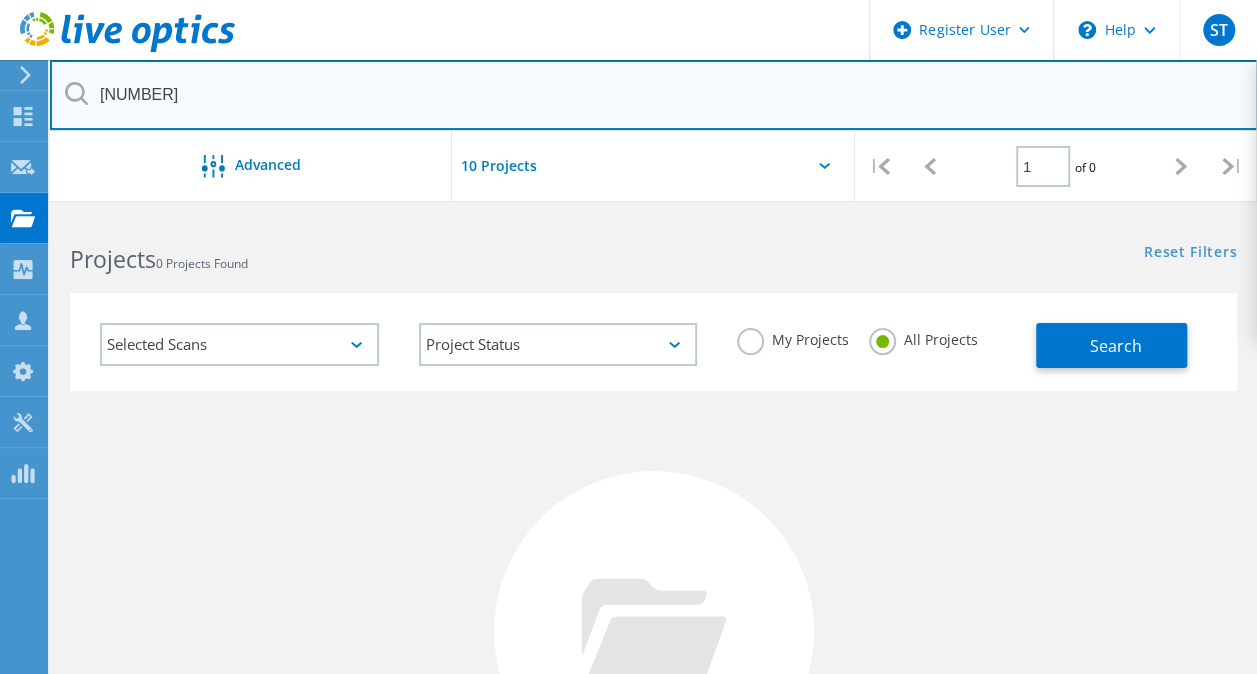 type on "[NUMBER]" 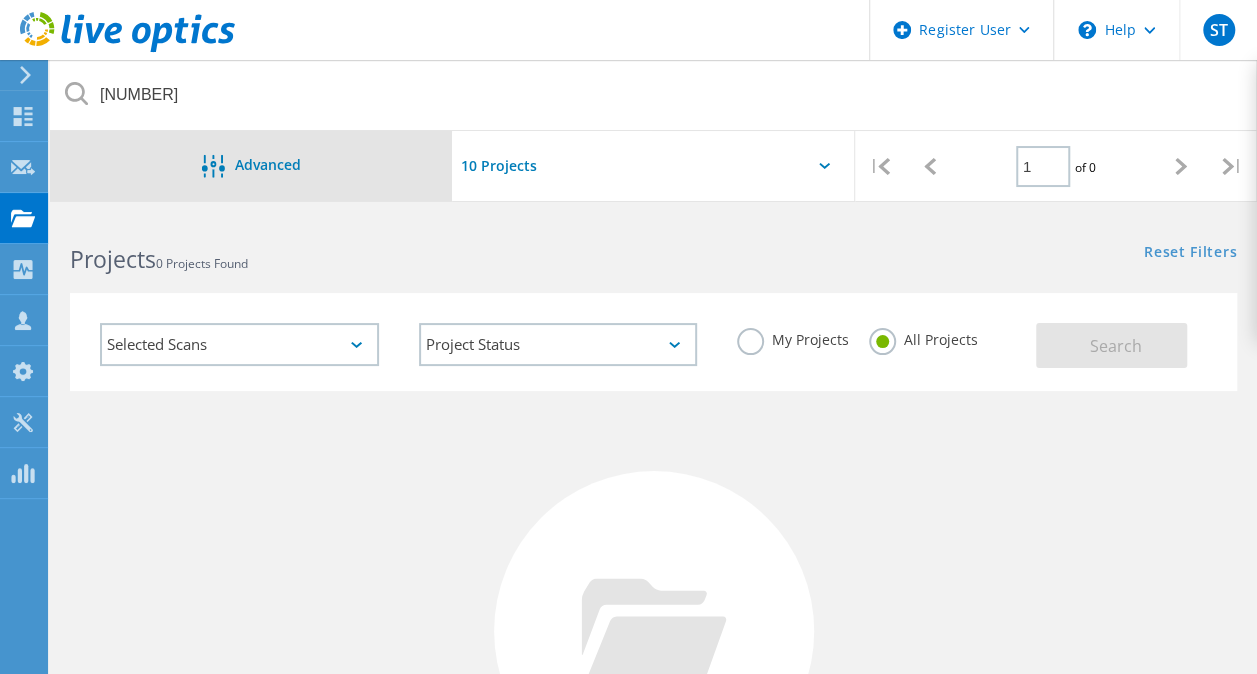 click on "Advanced" 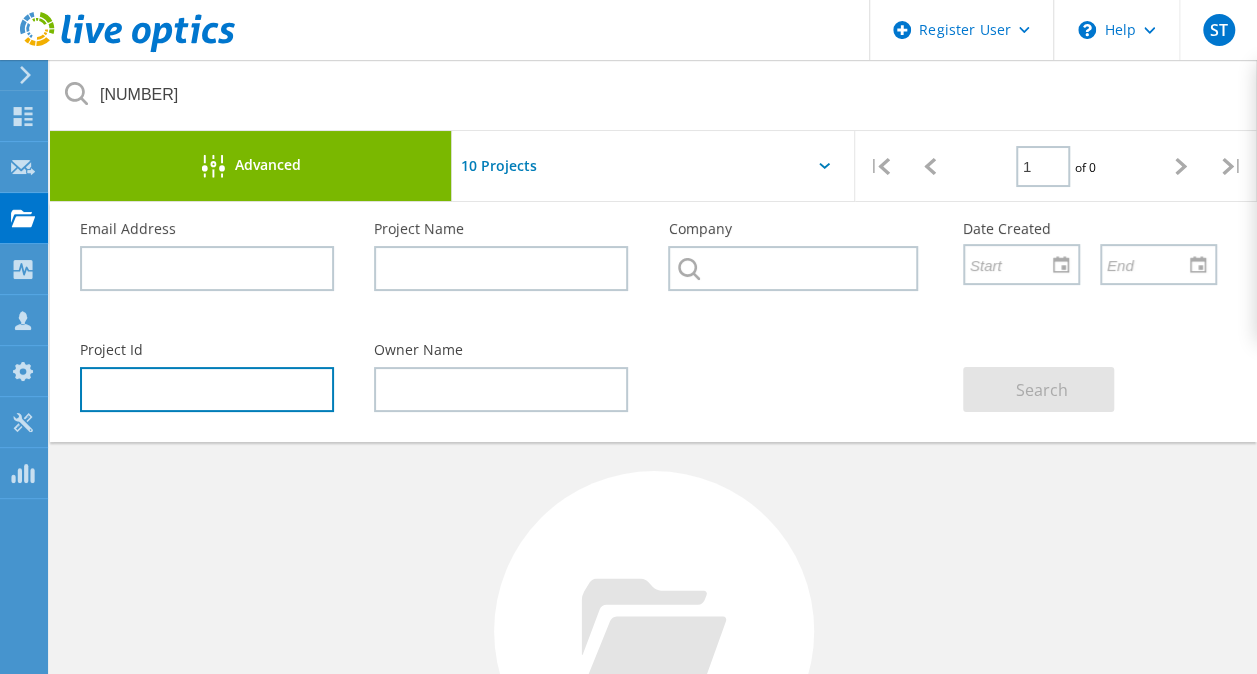 click 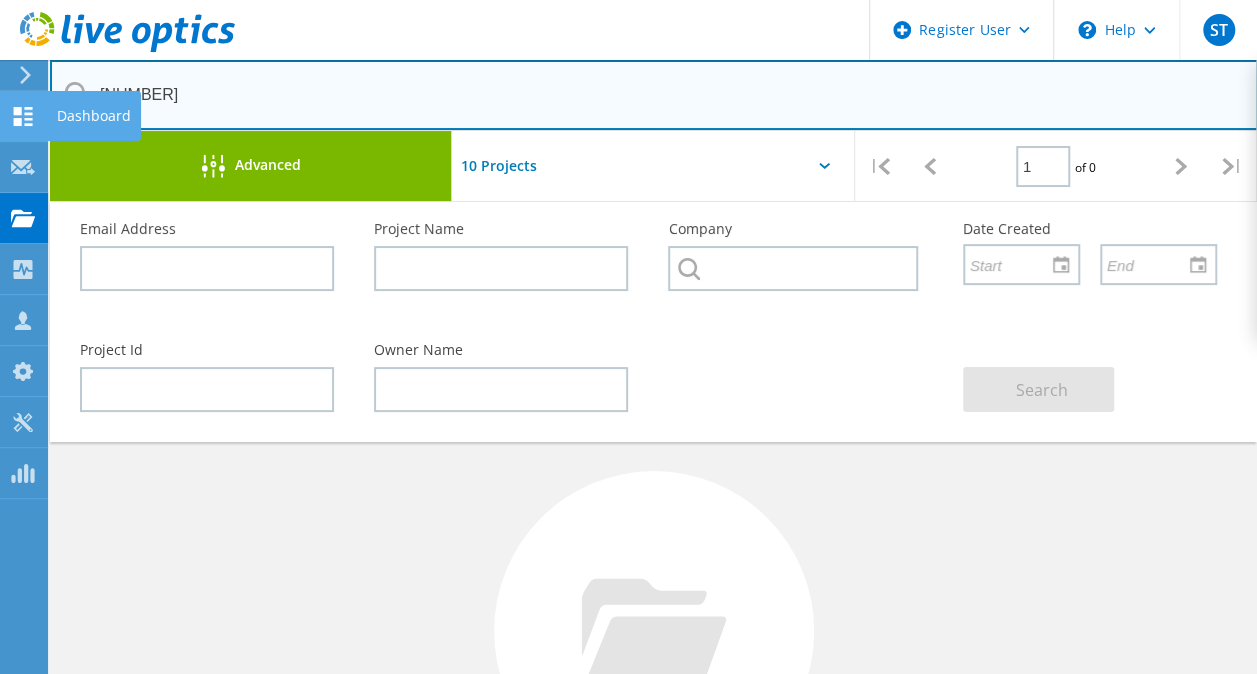 drag, startPoint x: 216, startPoint y: 104, endPoint x: 40, endPoint y: 100, distance: 176.04546 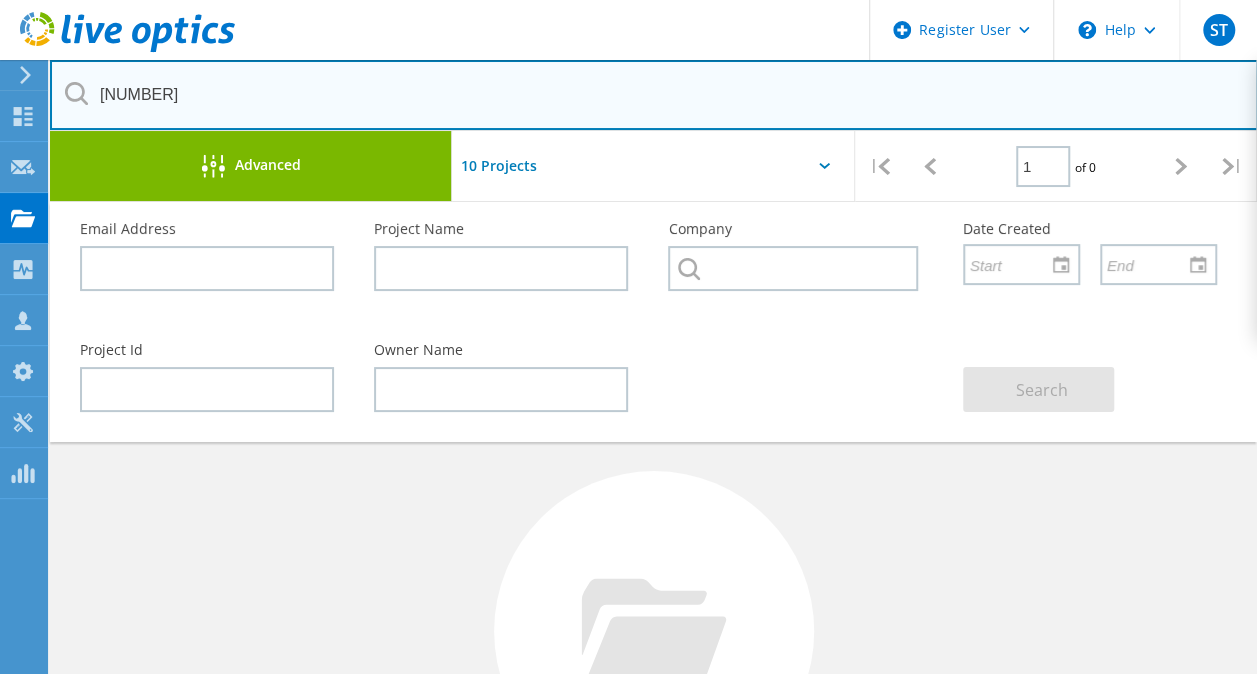 drag, startPoint x: 201, startPoint y: 92, endPoint x: 0, endPoint y: 64, distance: 202.94087 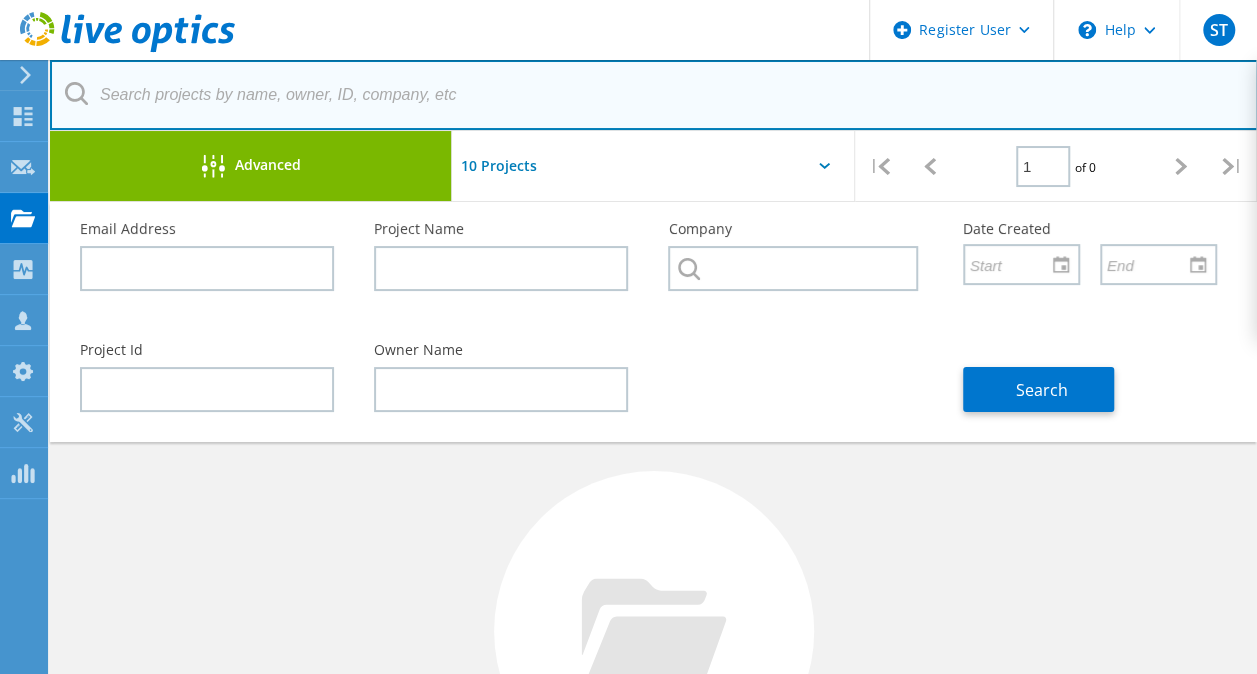 type 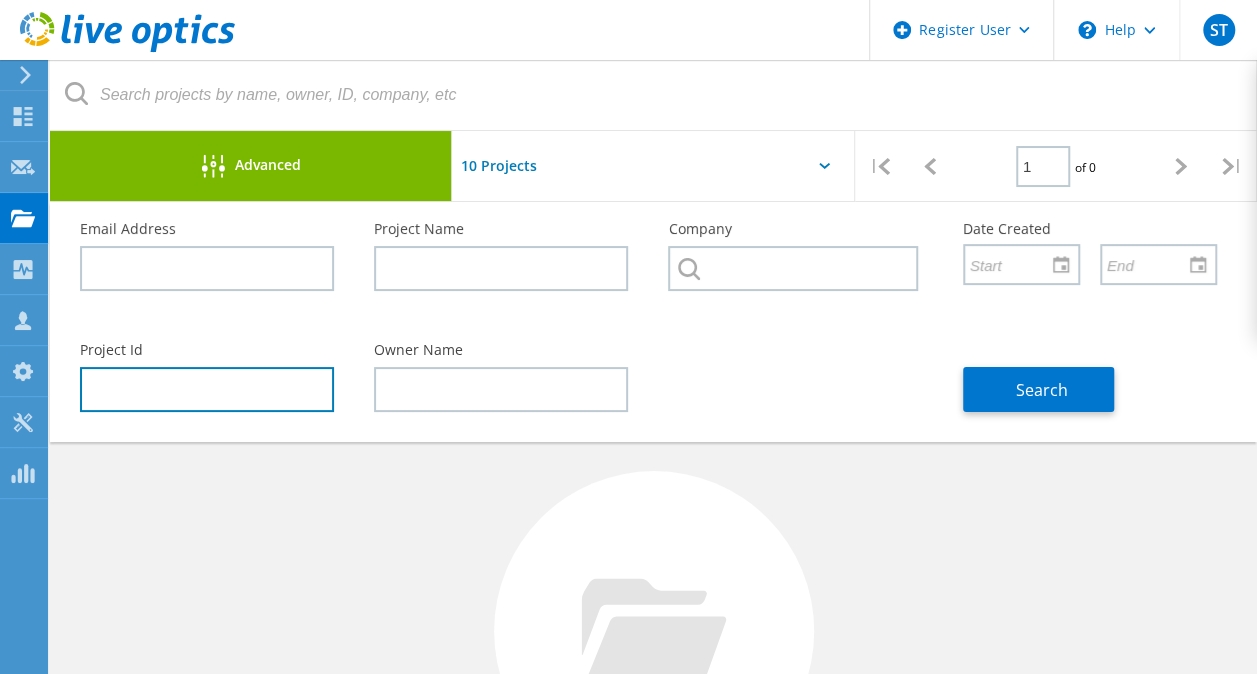 click 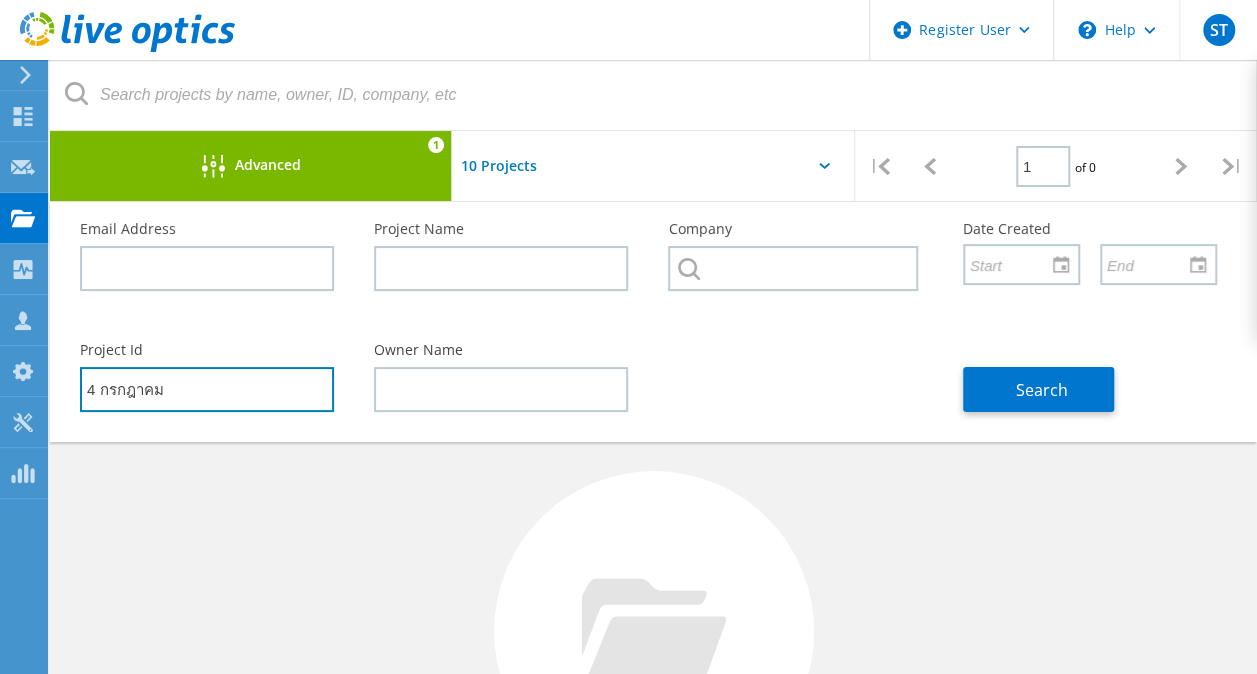 click on "4 กรกฎาคม" 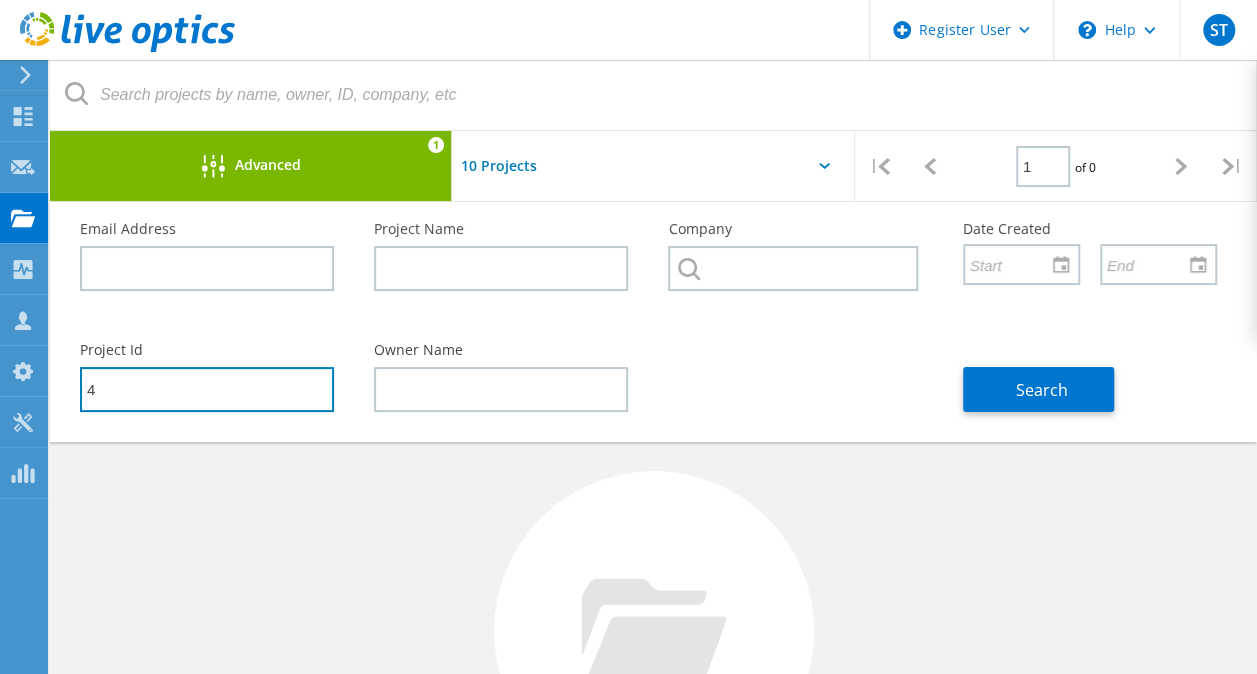 type on "4" 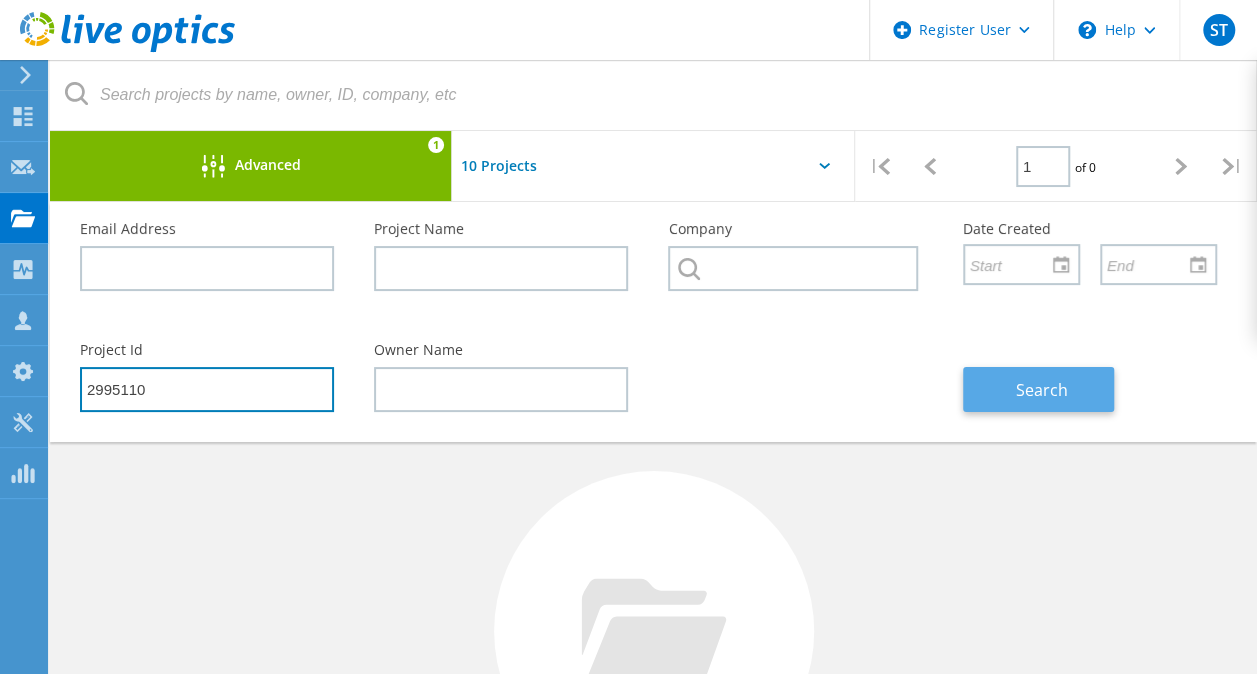 type on "2995110" 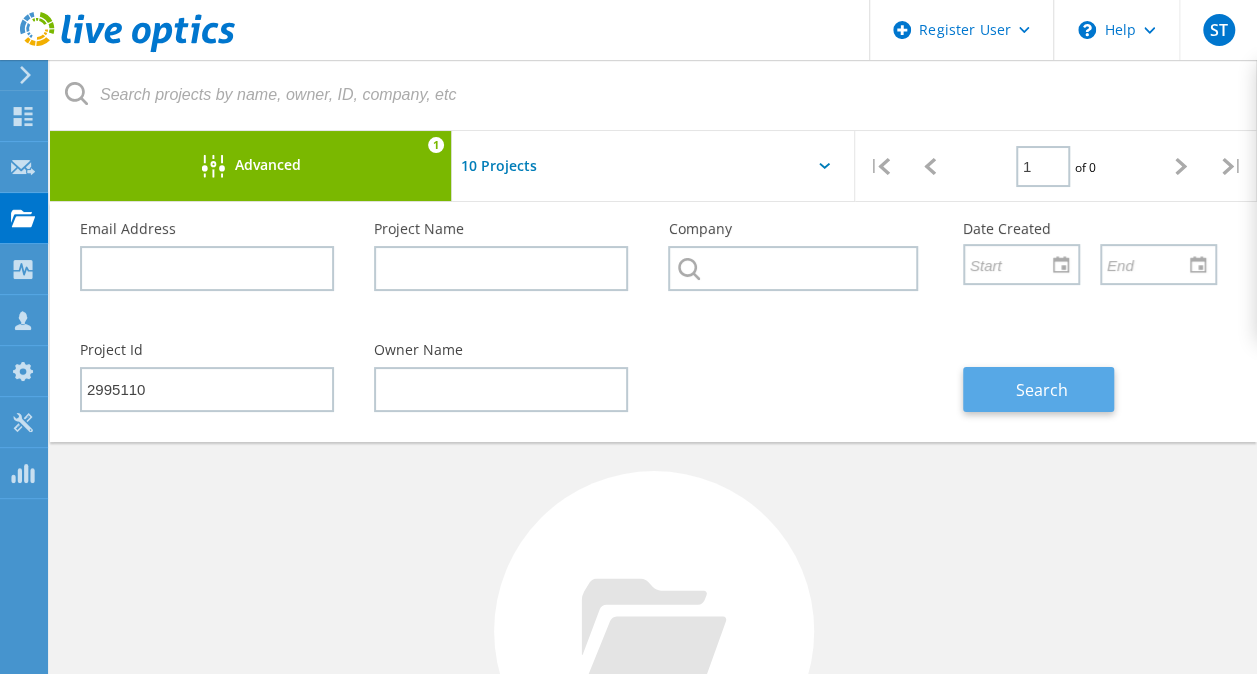 click on "Search" 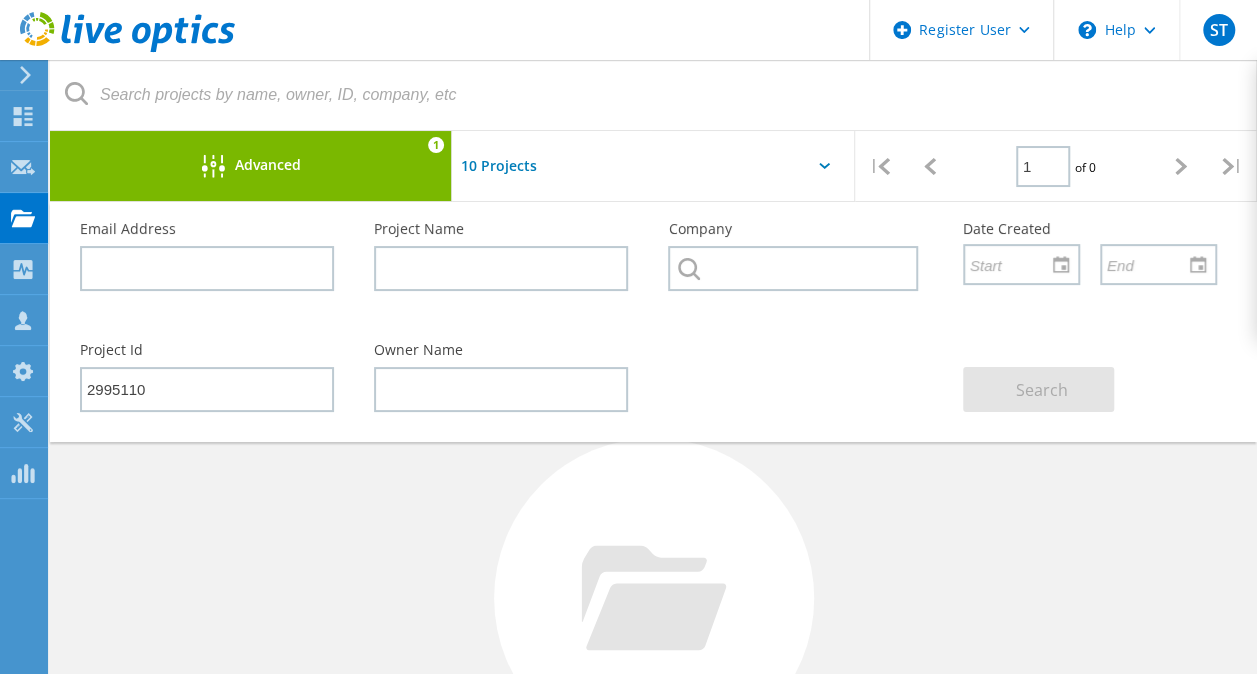 scroll, scrollTop: 0, scrollLeft: 0, axis: both 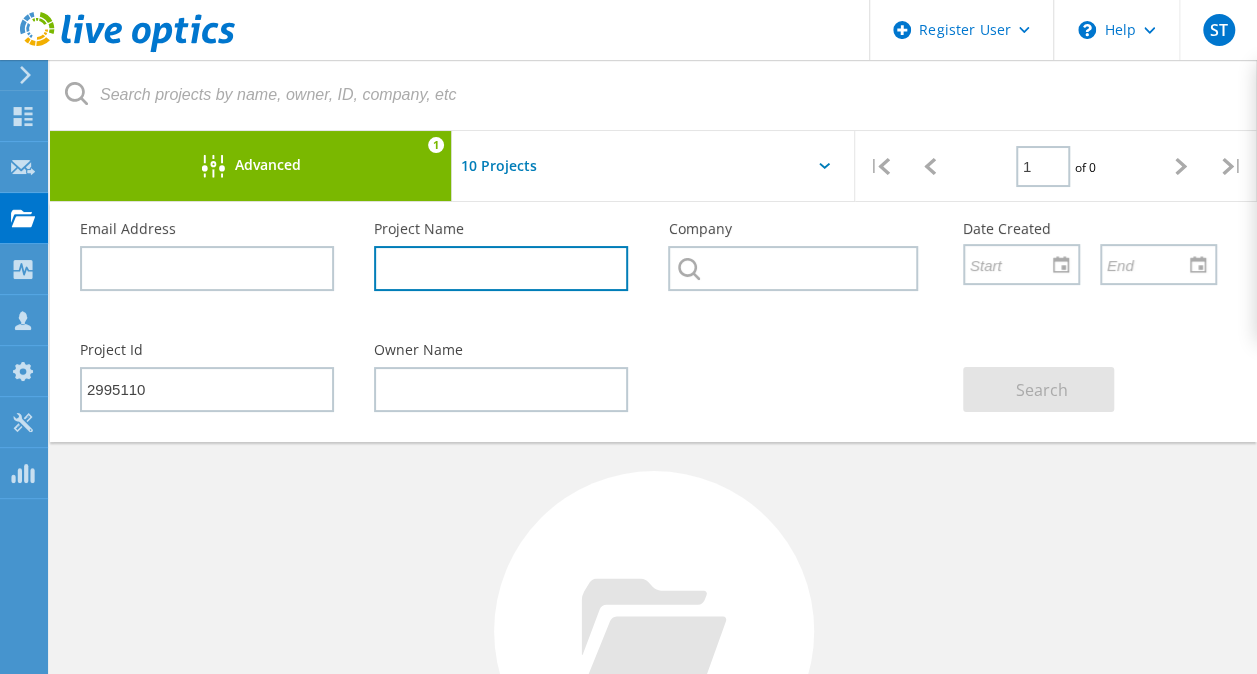 click 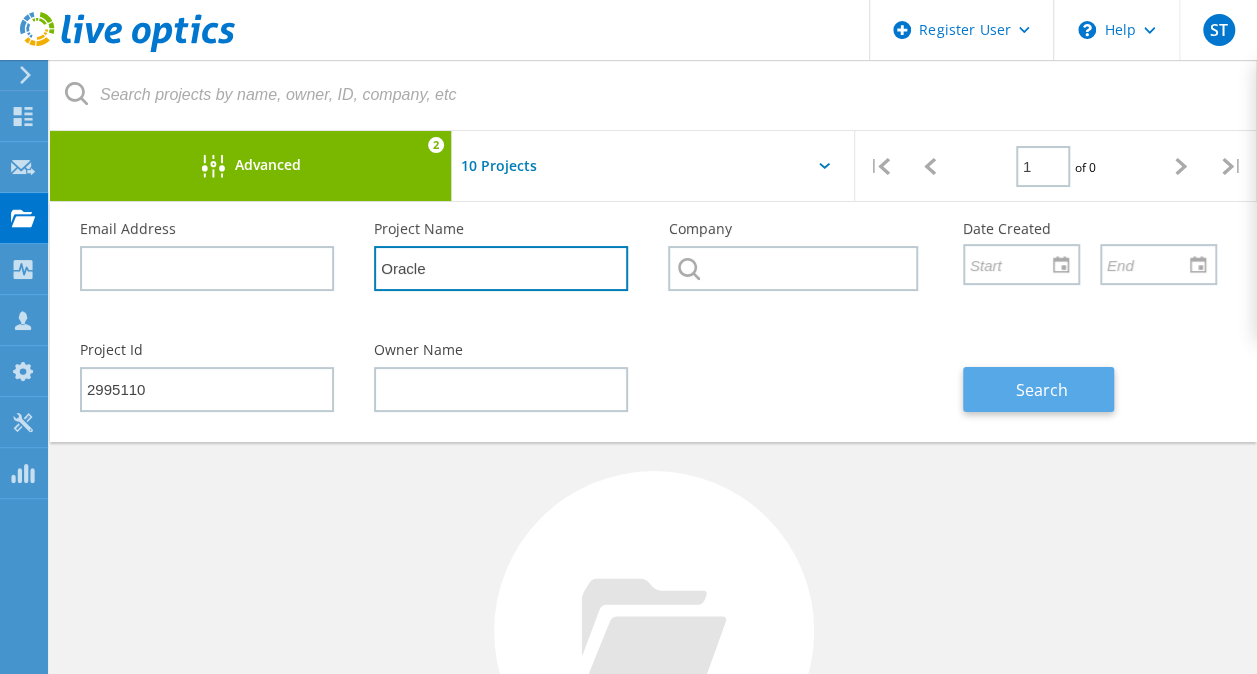 type on "Oracle" 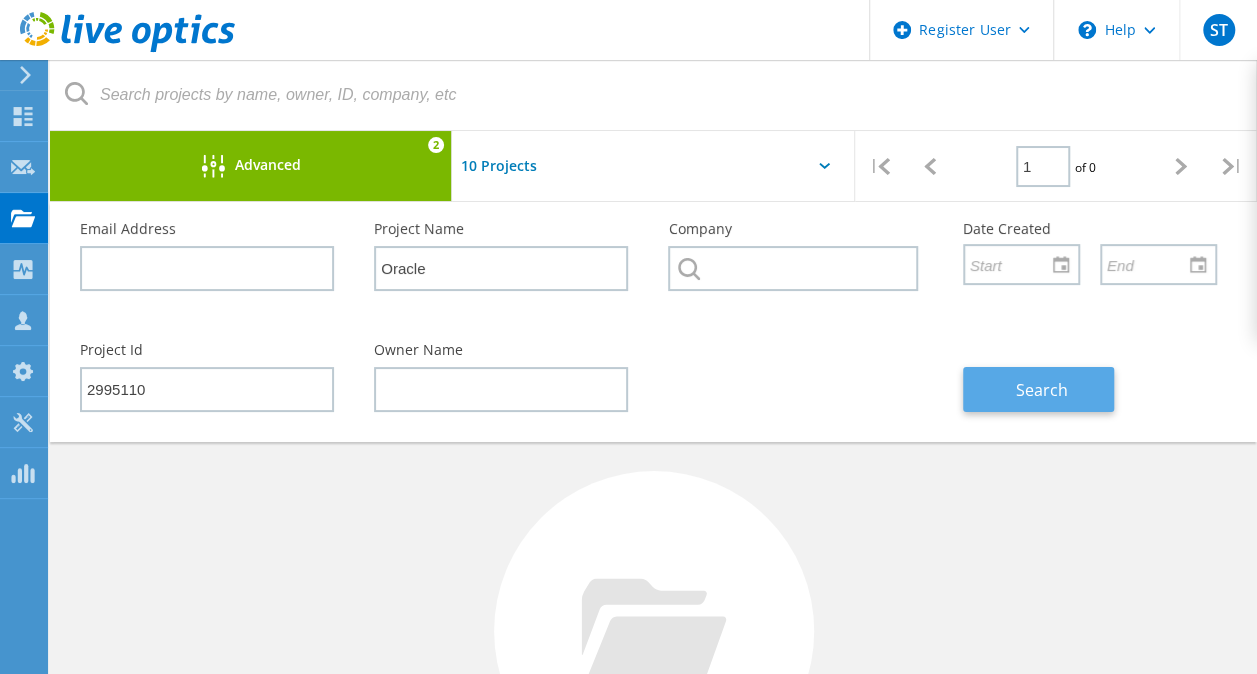 click on "Search" 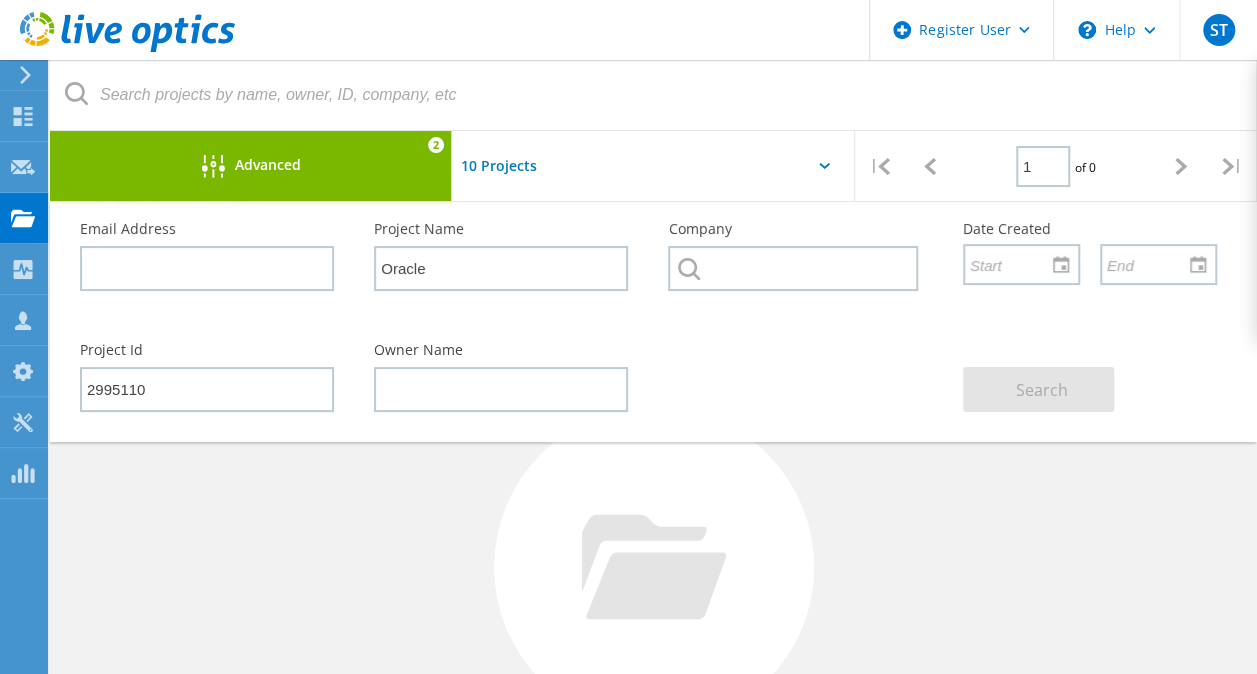 scroll, scrollTop: 68, scrollLeft: 0, axis: vertical 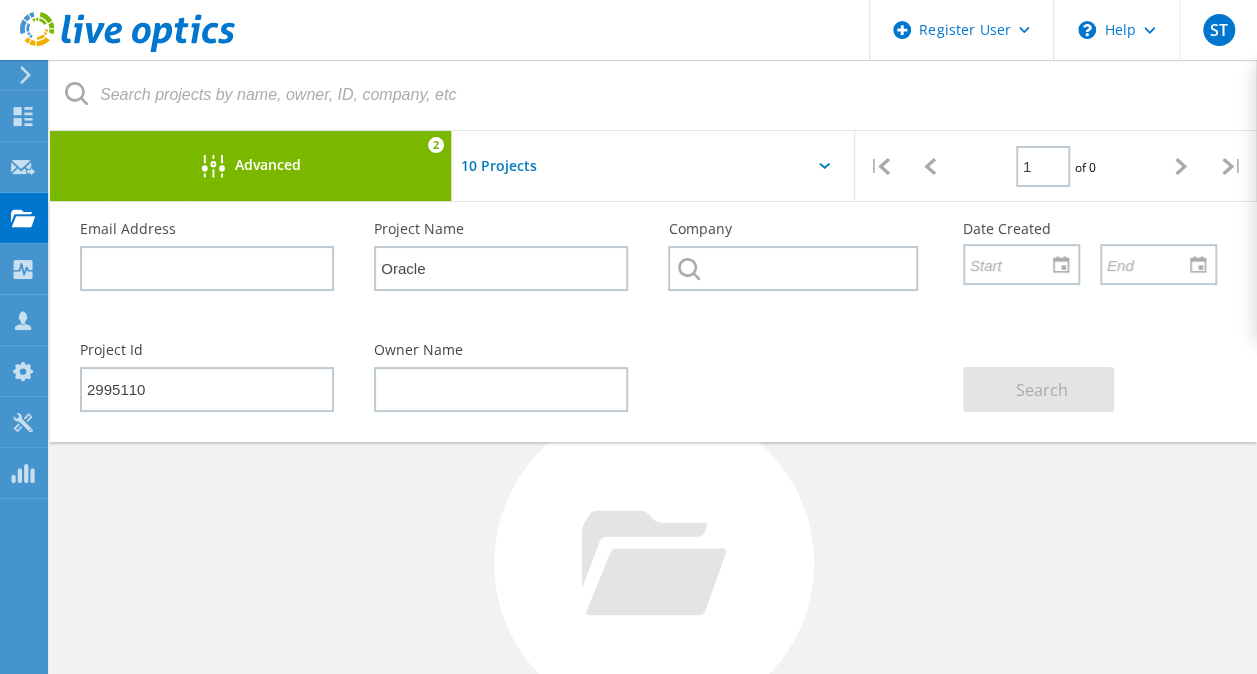 click on "Advanced" 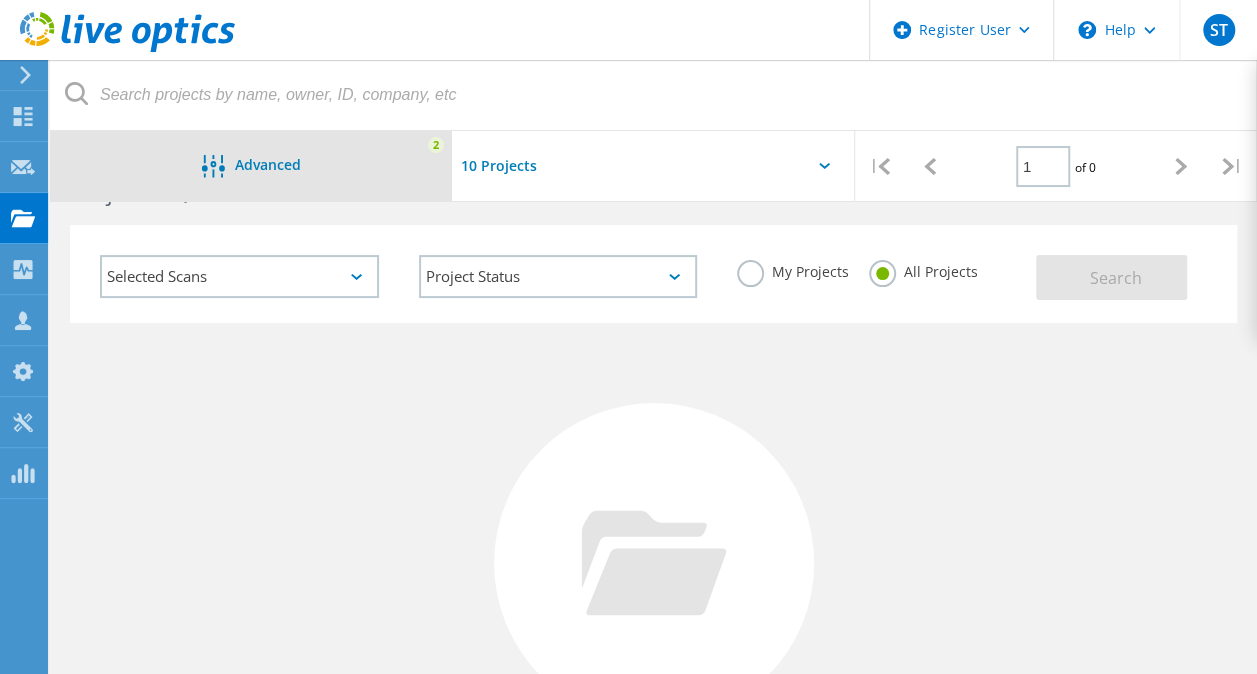 click on "Advanced" 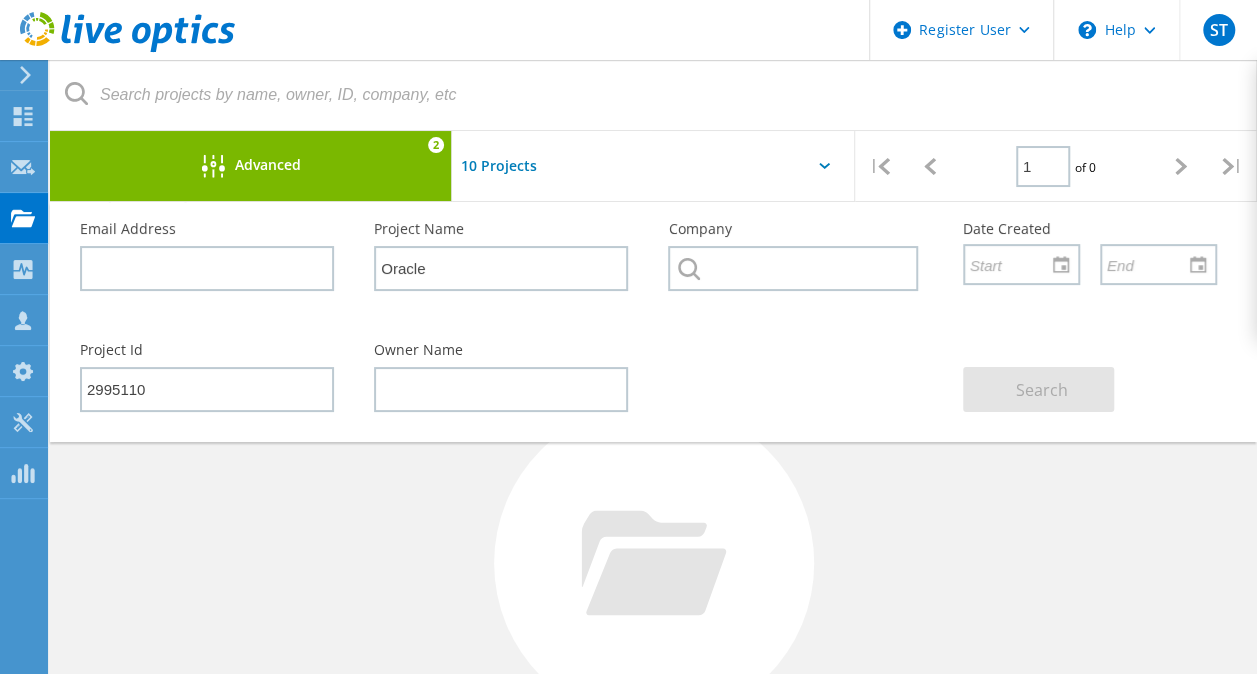 click on "Advanced" 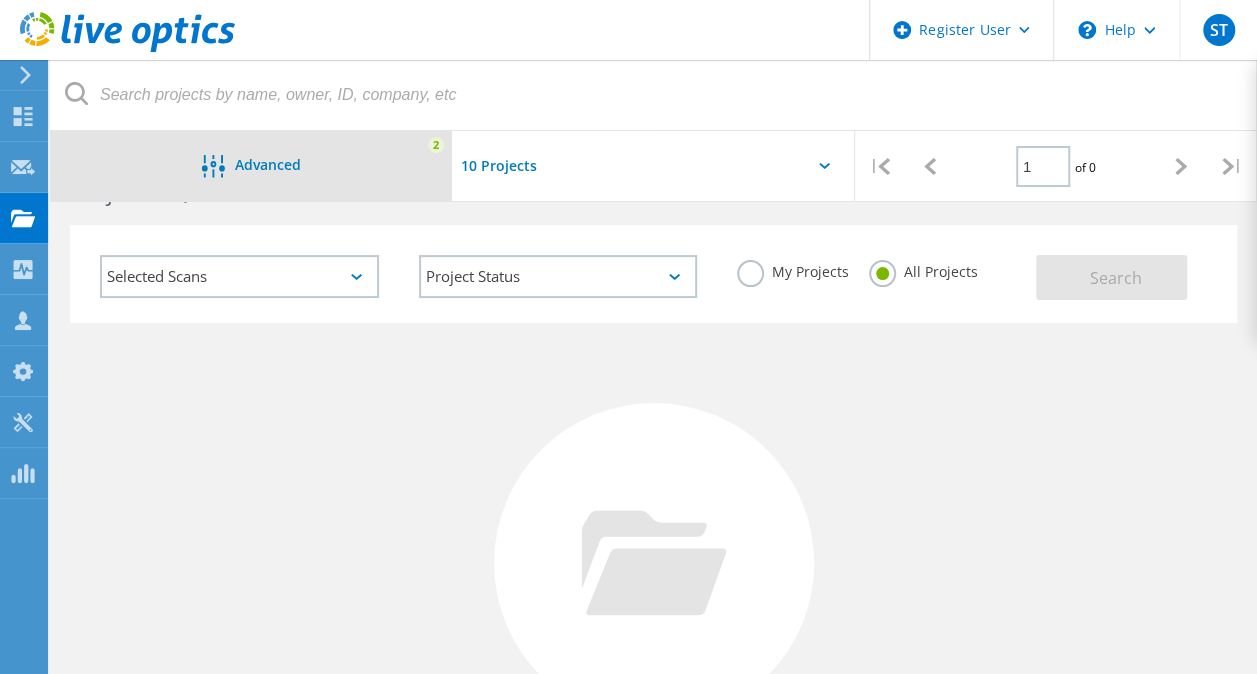 click on "Advanced" 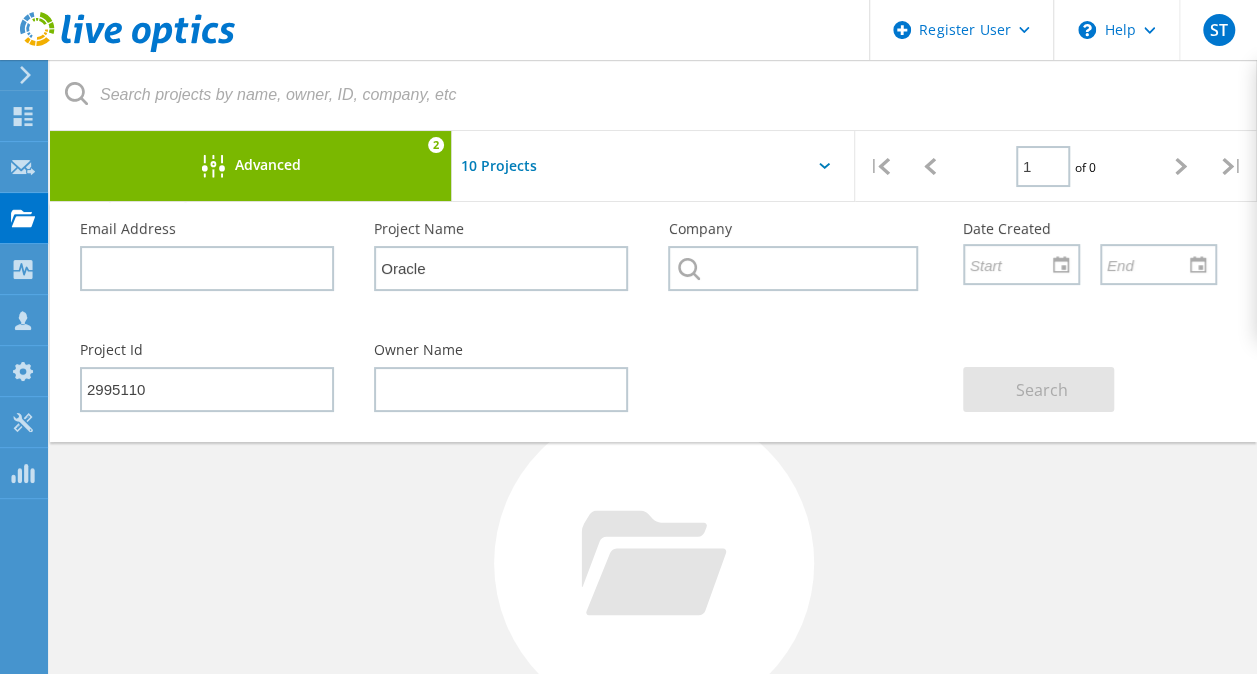 click on "Advanced" 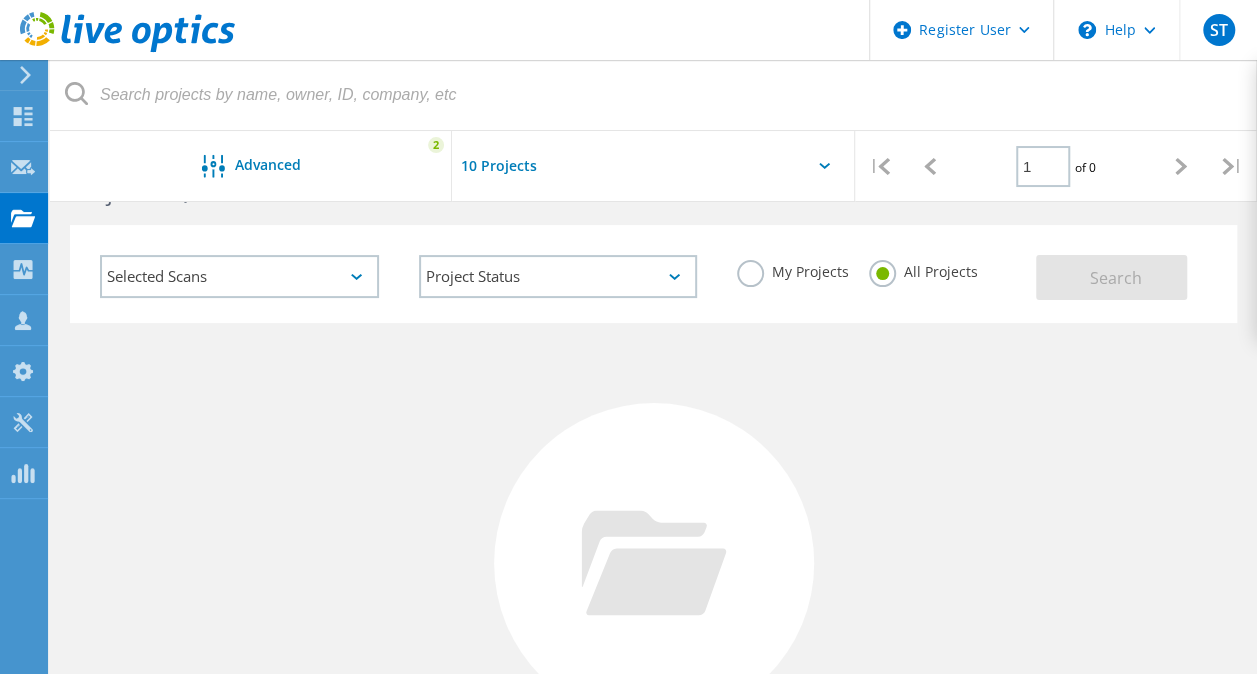 click on "My Projects" 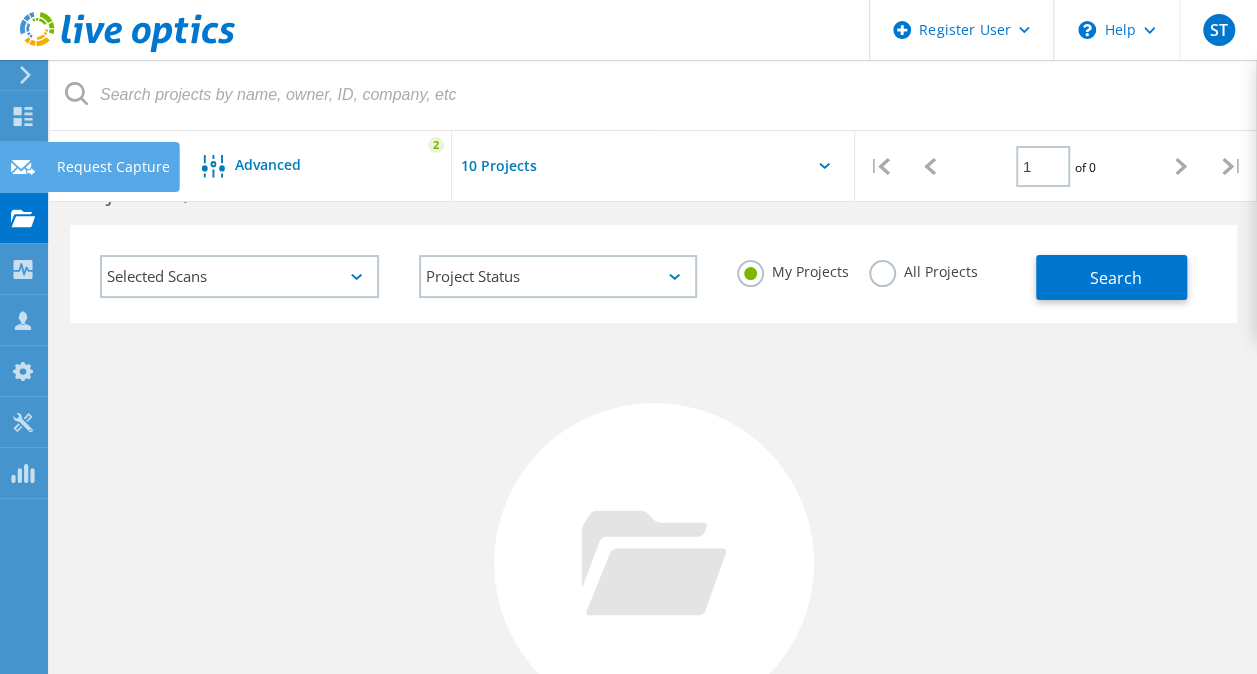 click 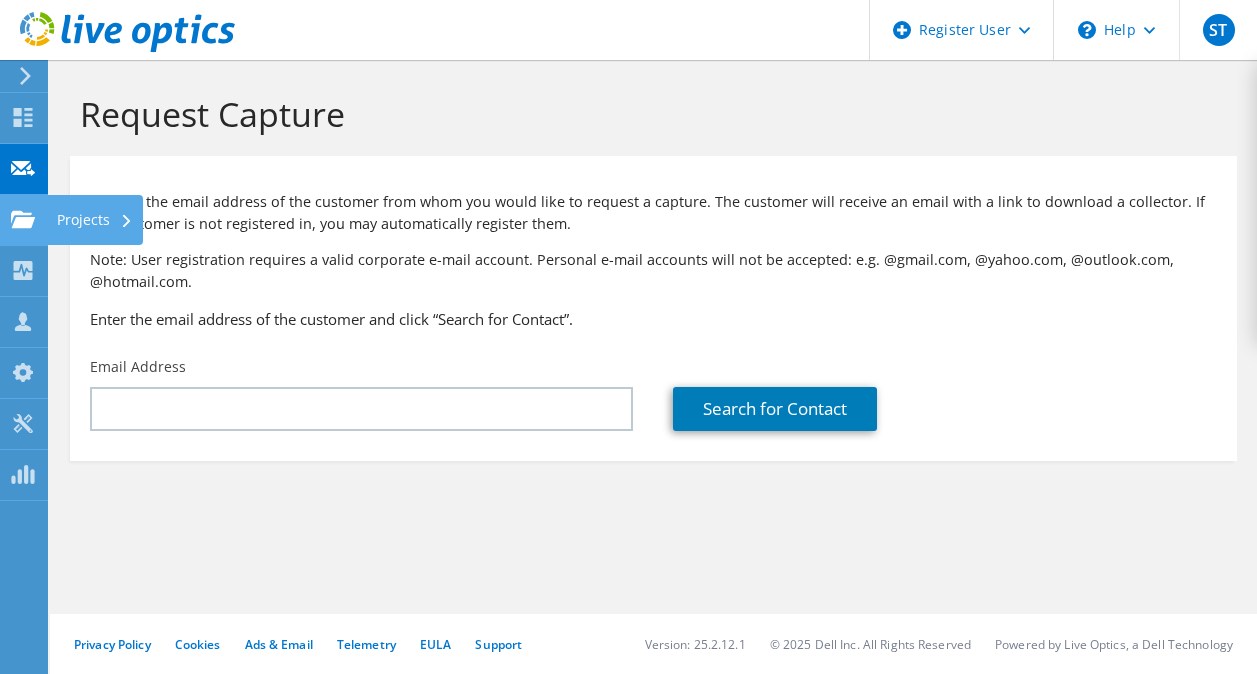 scroll, scrollTop: 0, scrollLeft: 0, axis: both 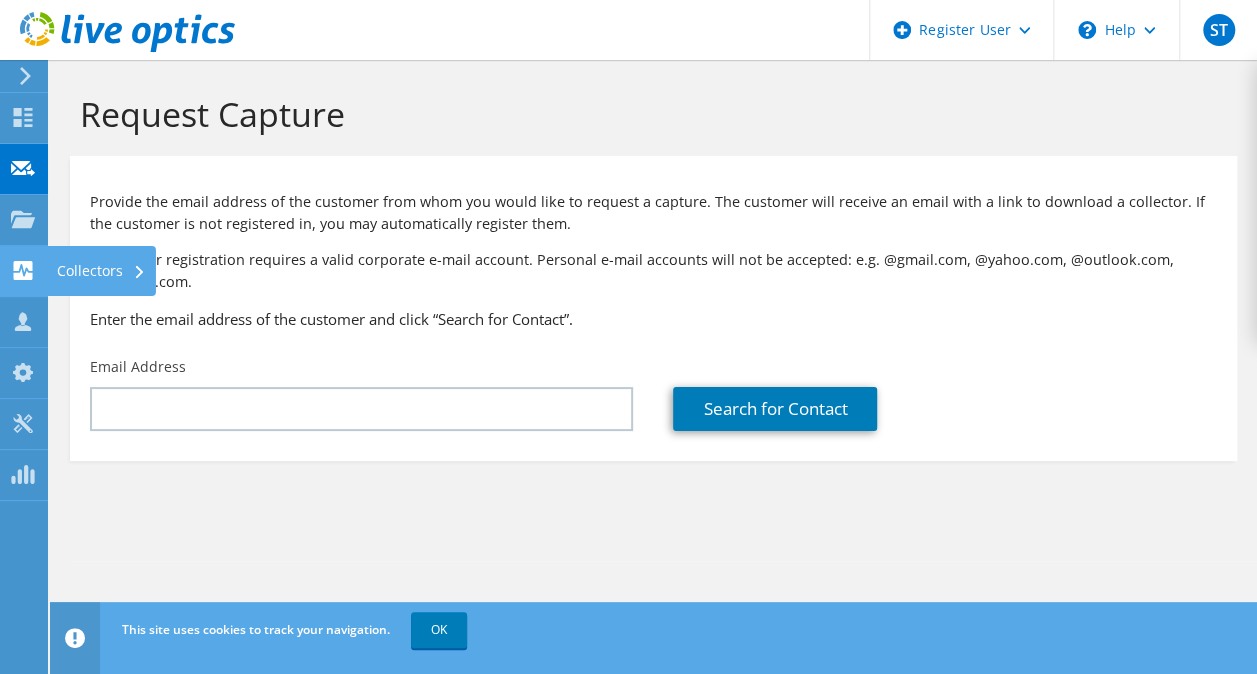 click 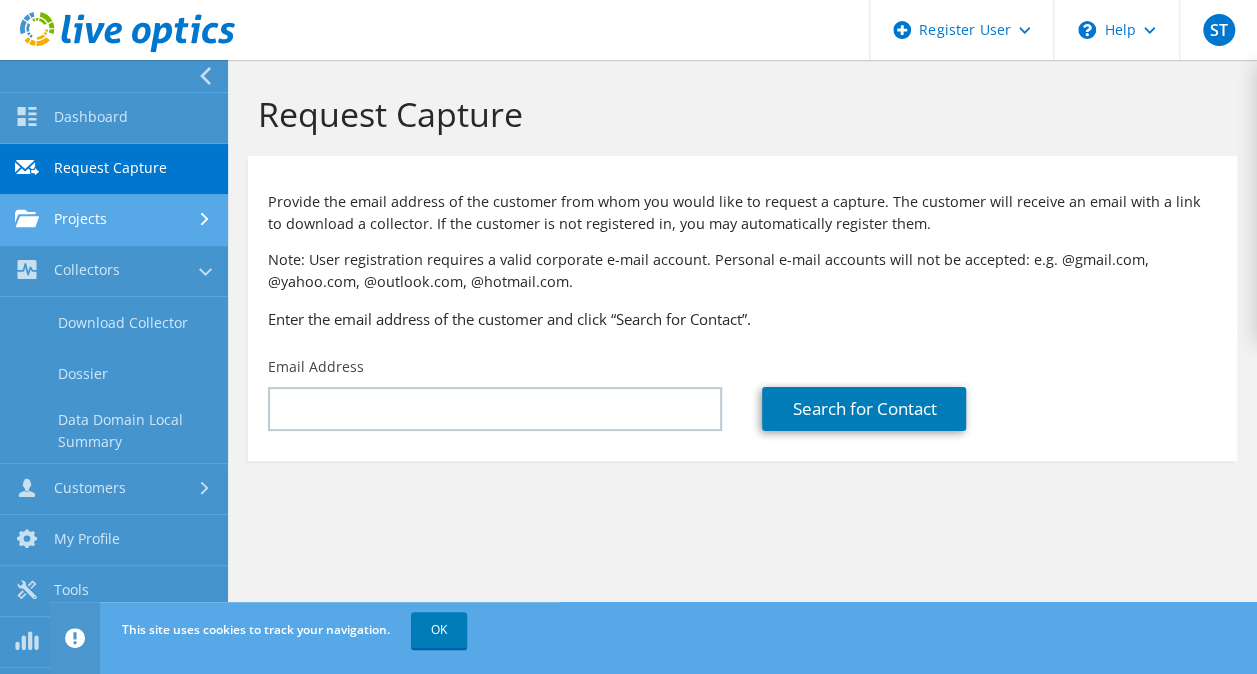 click on "Projects" at bounding box center (114, 220) 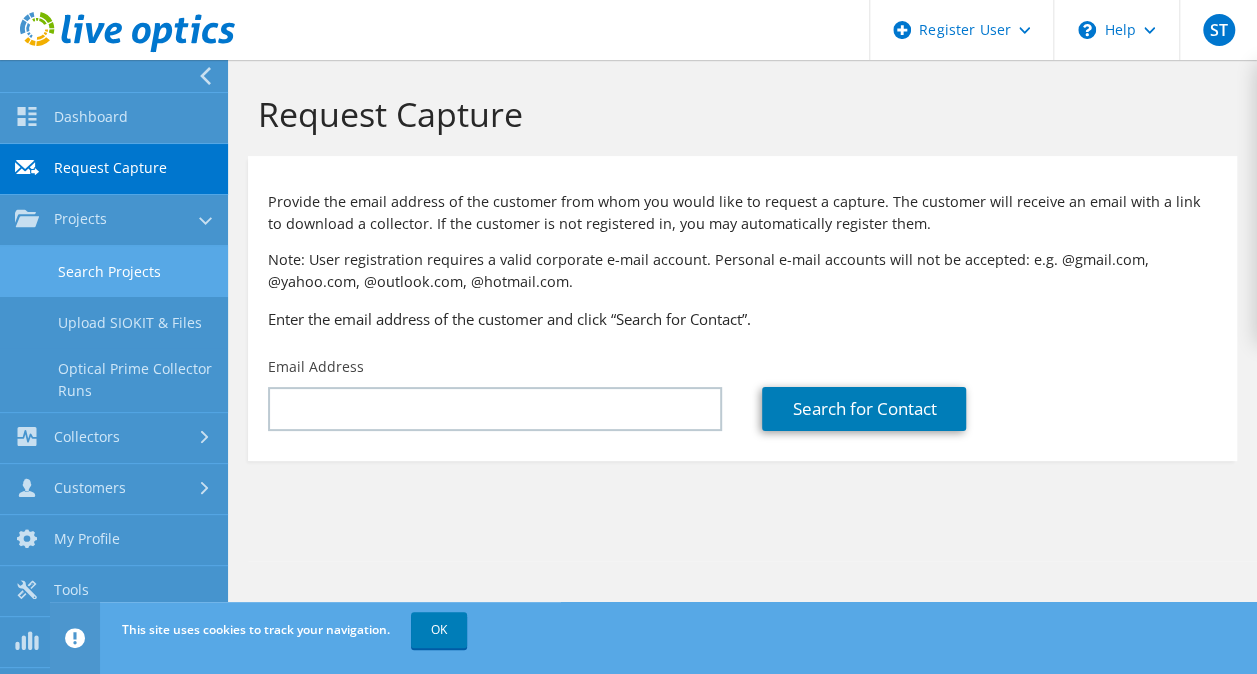 click on "Search Projects" at bounding box center [114, 271] 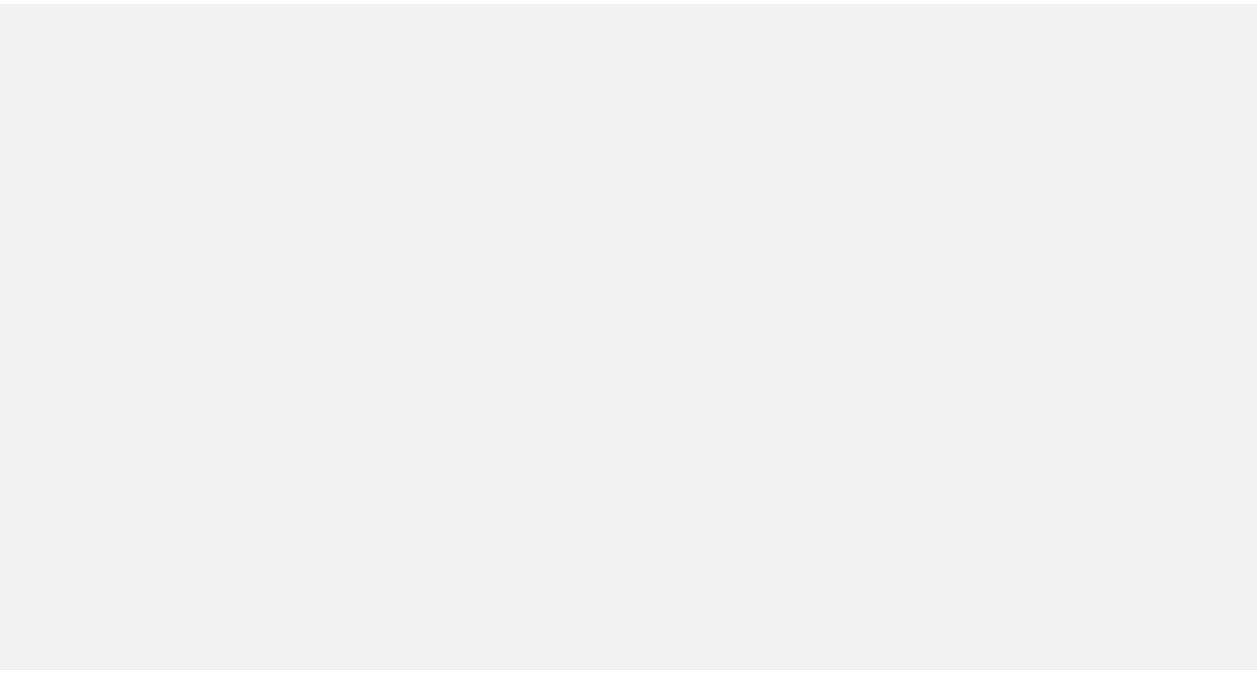 scroll, scrollTop: 0, scrollLeft: 0, axis: both 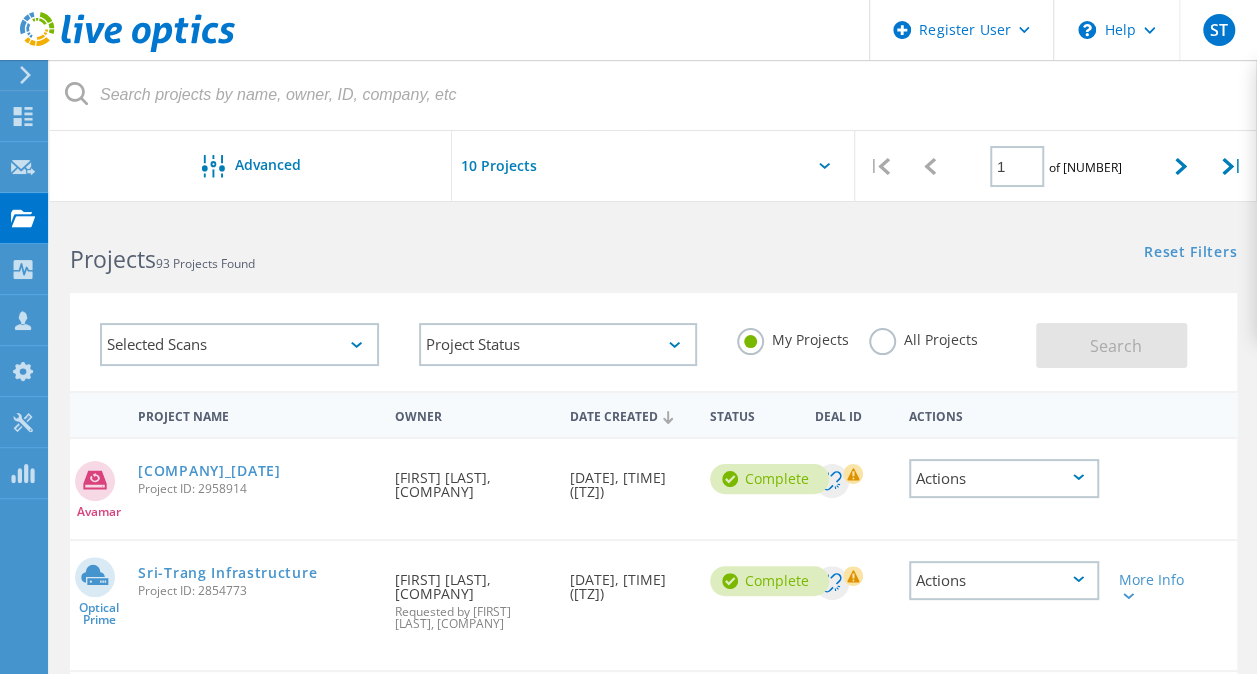 click on "All Projects" 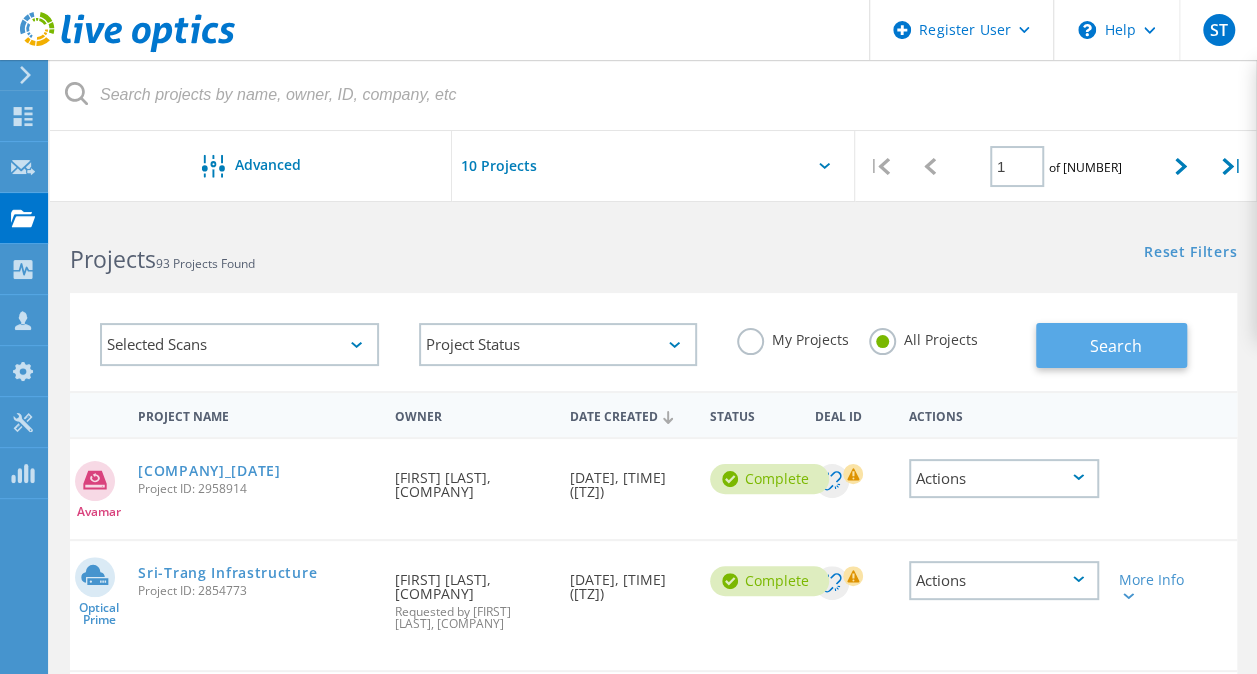 click on "Search" 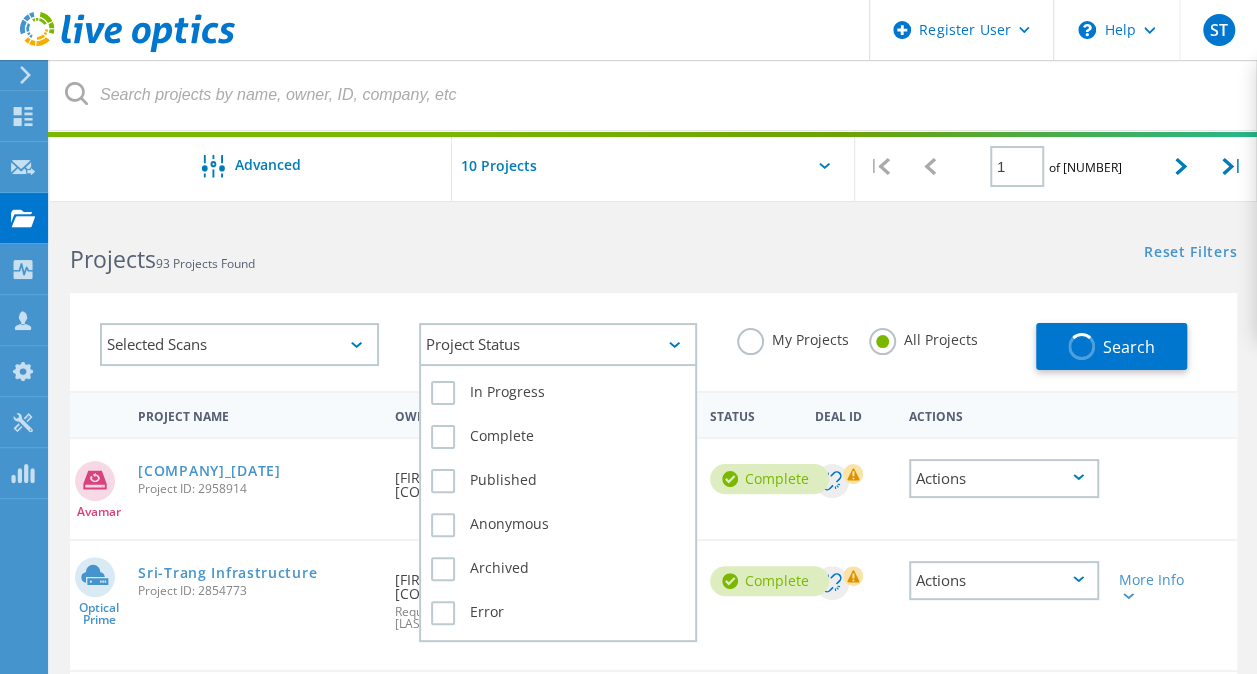 click 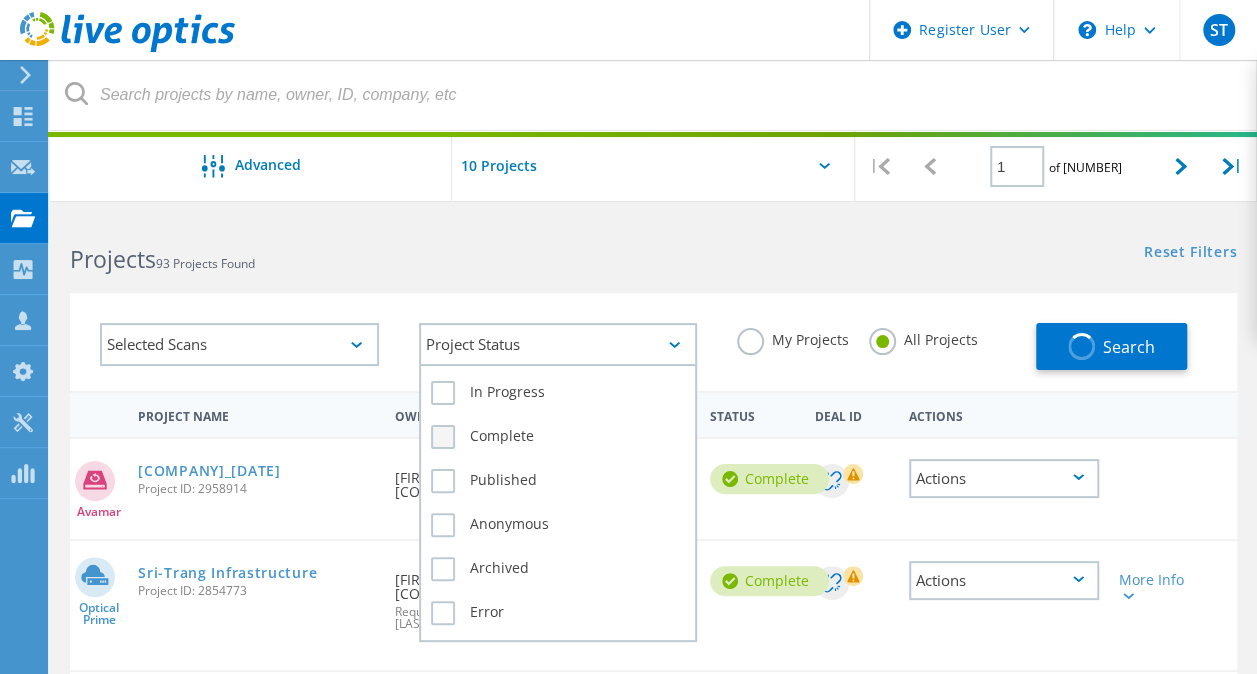 click on "Complete" 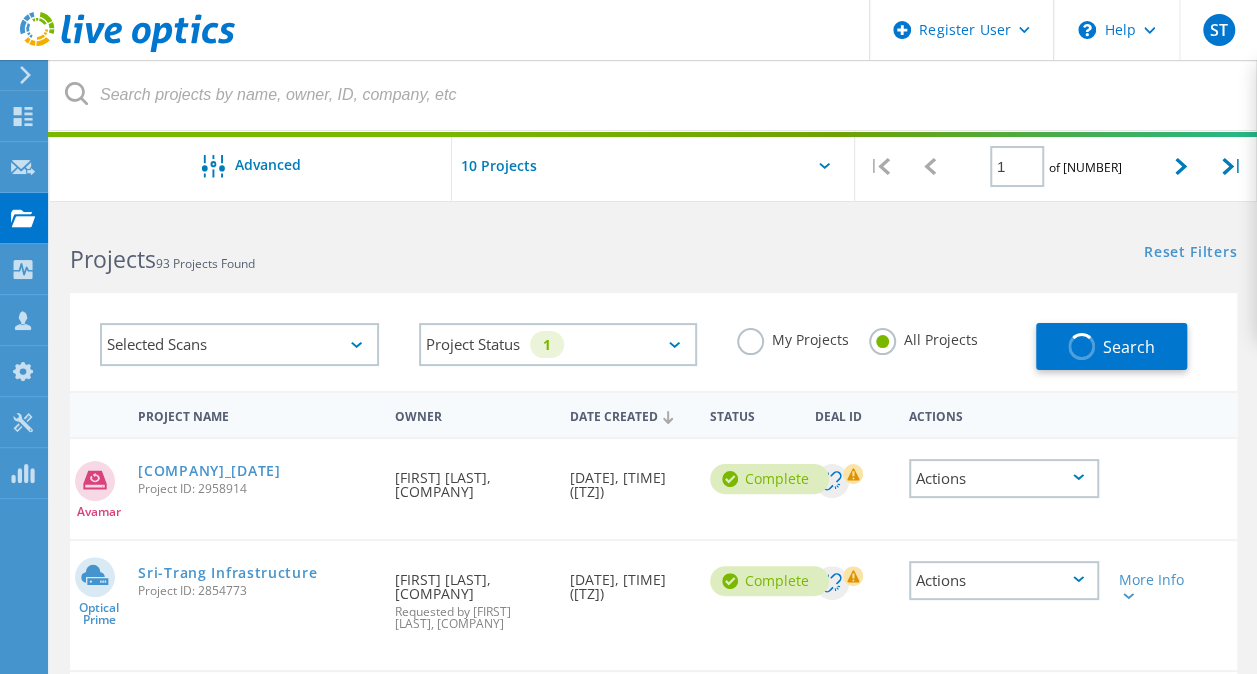 click on "Selected Scans" 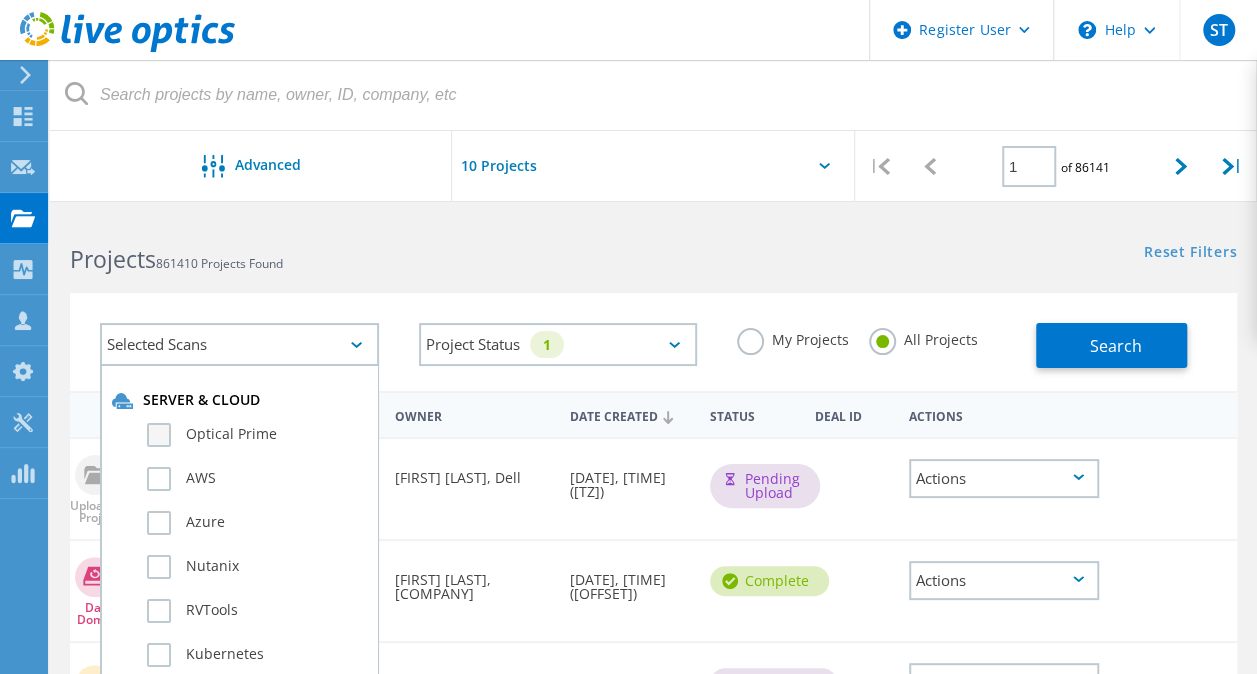 click on "Optical Prime" 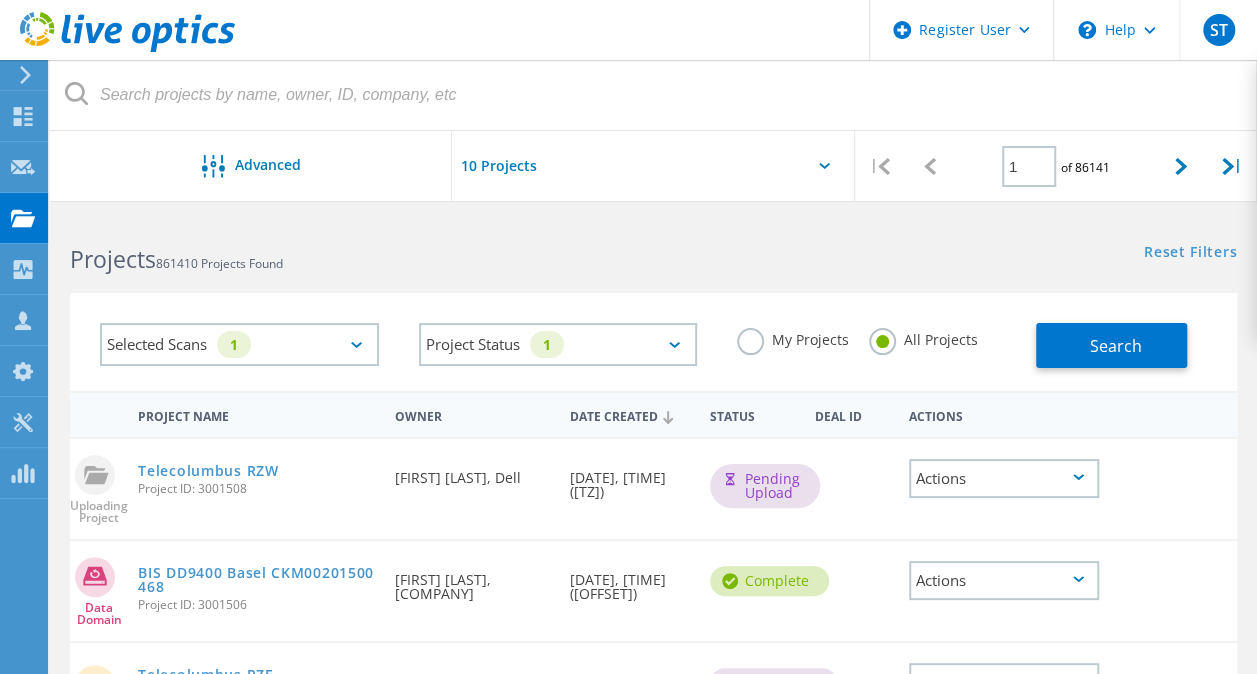 click on "Selected Scans [NUMBER] Project Status [NUMBER] In Progress Complete Published Anonymous Archived Error My Projects All Projects Search" 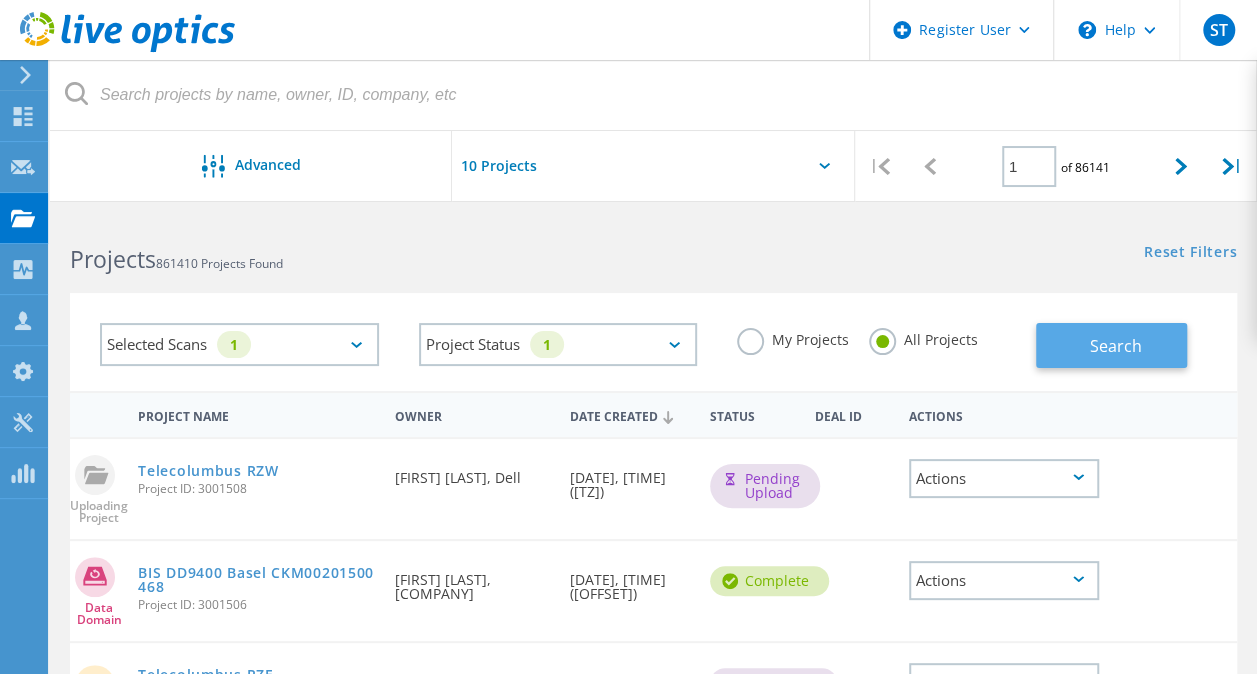 click on "Search" 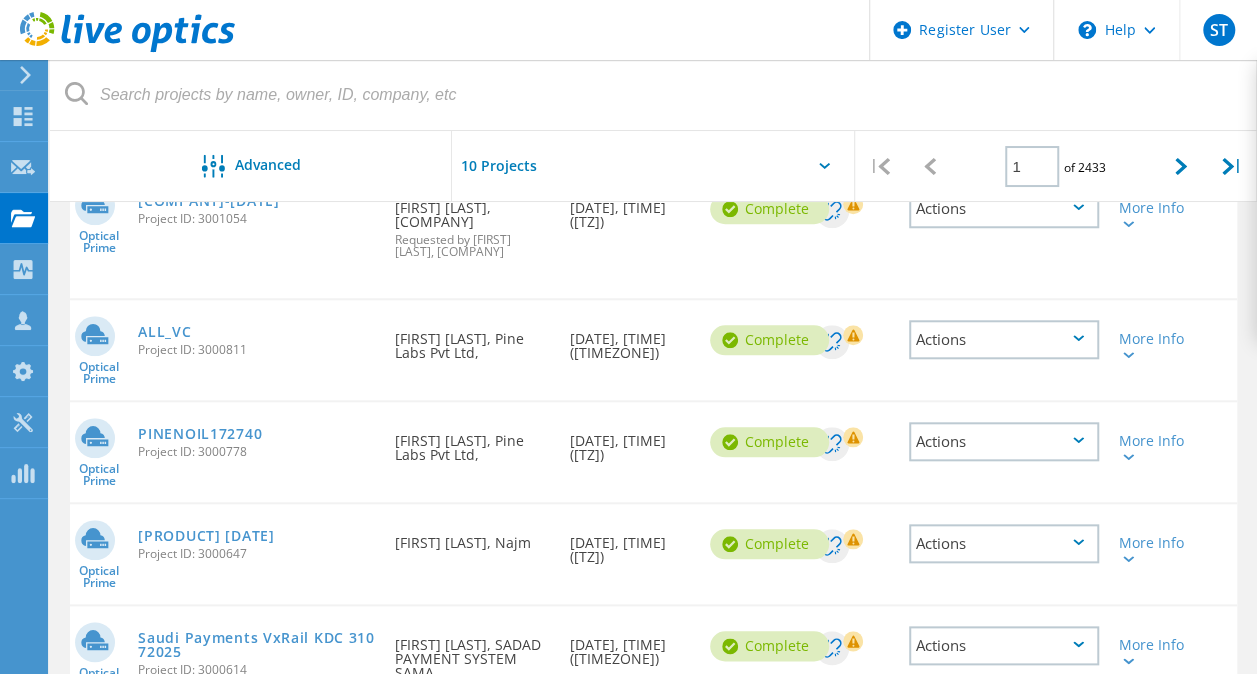 scroll, scrollTop: 767, scrollLeft: 0, axis: vertical 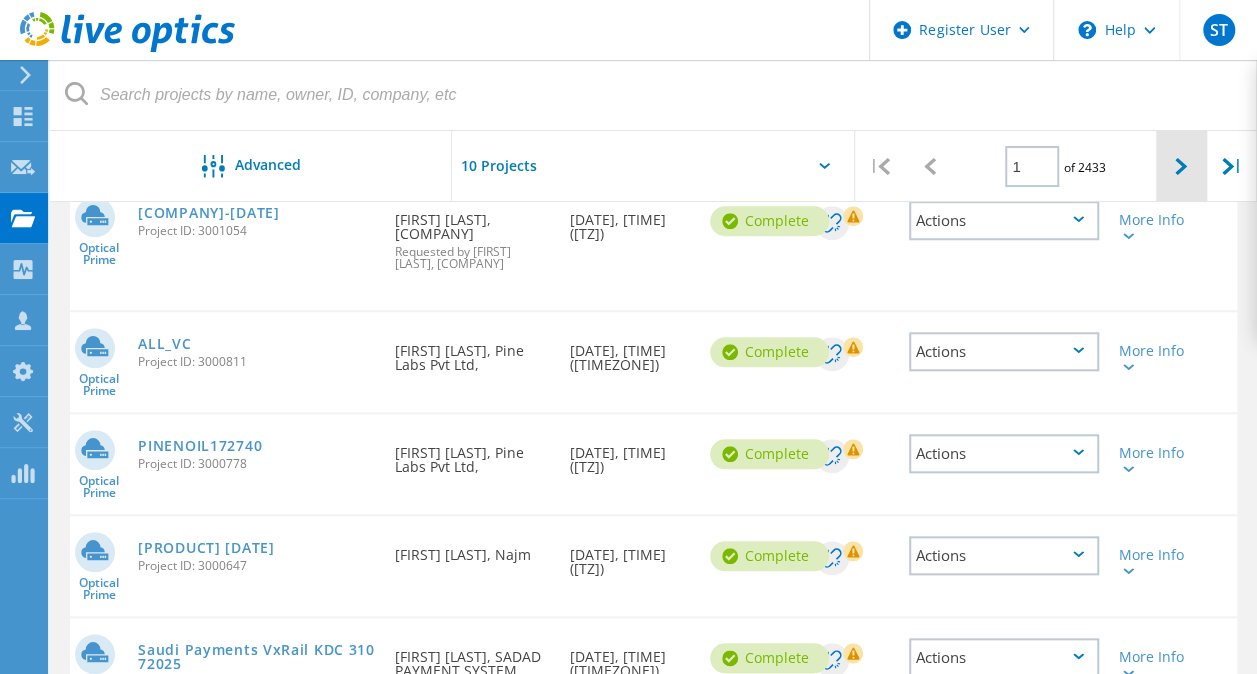 click 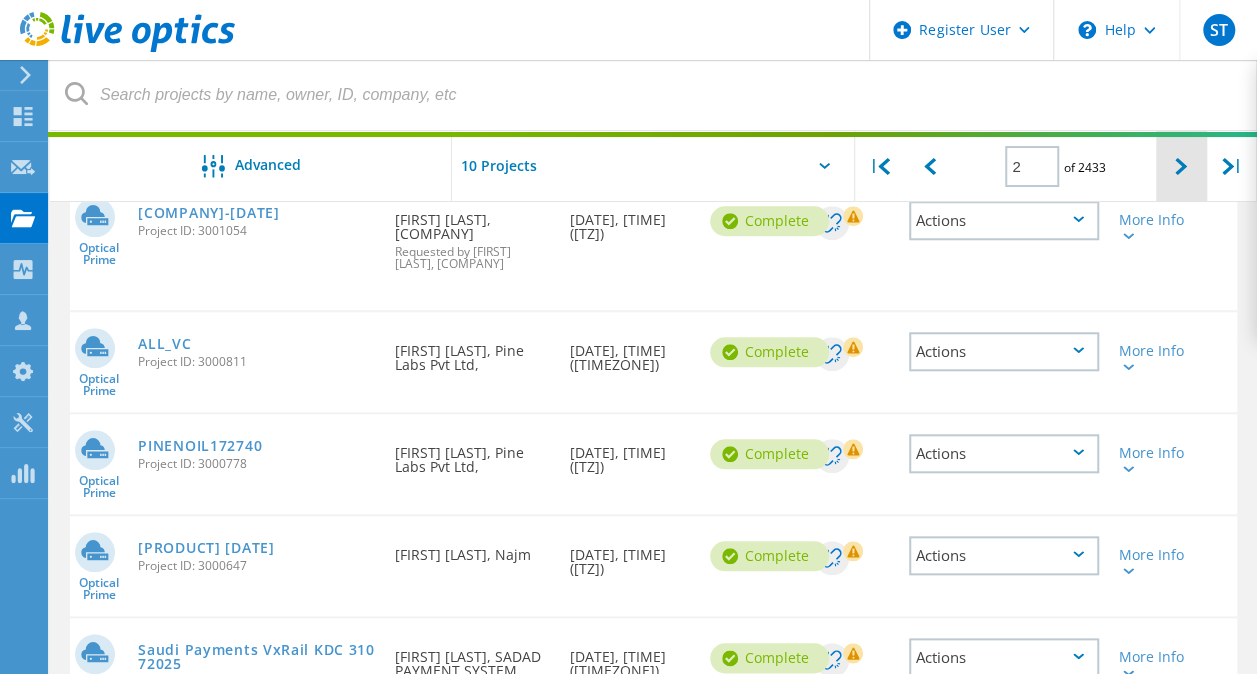click 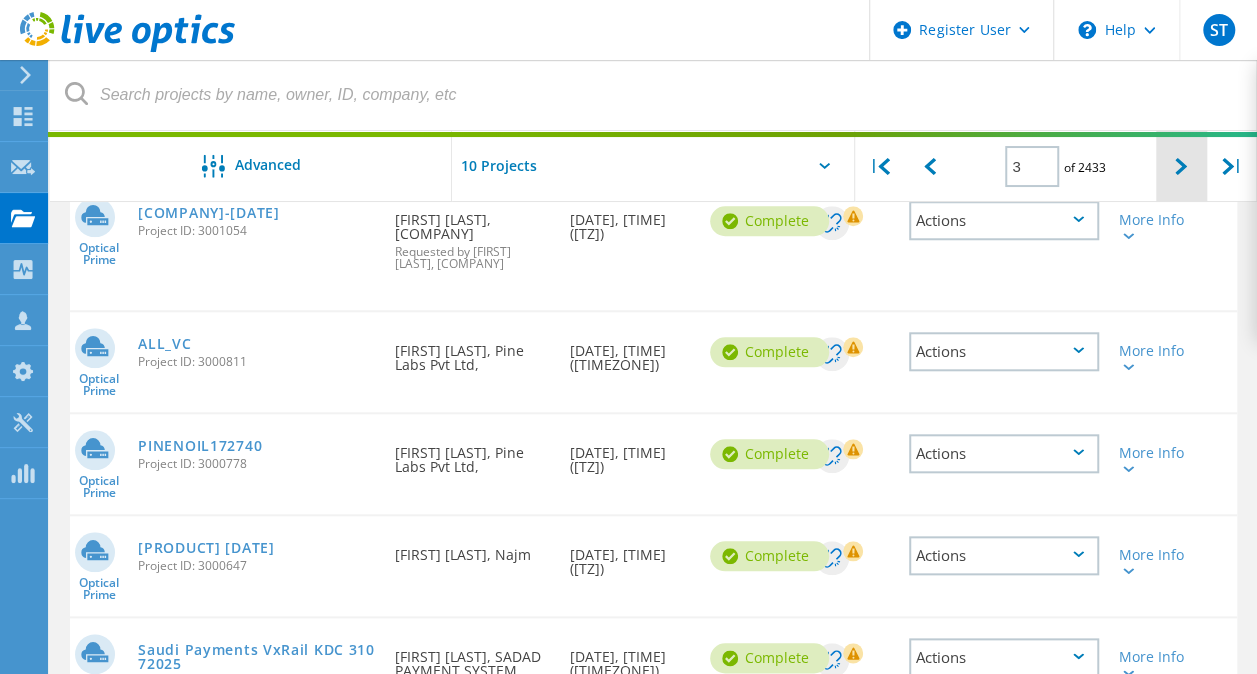 click 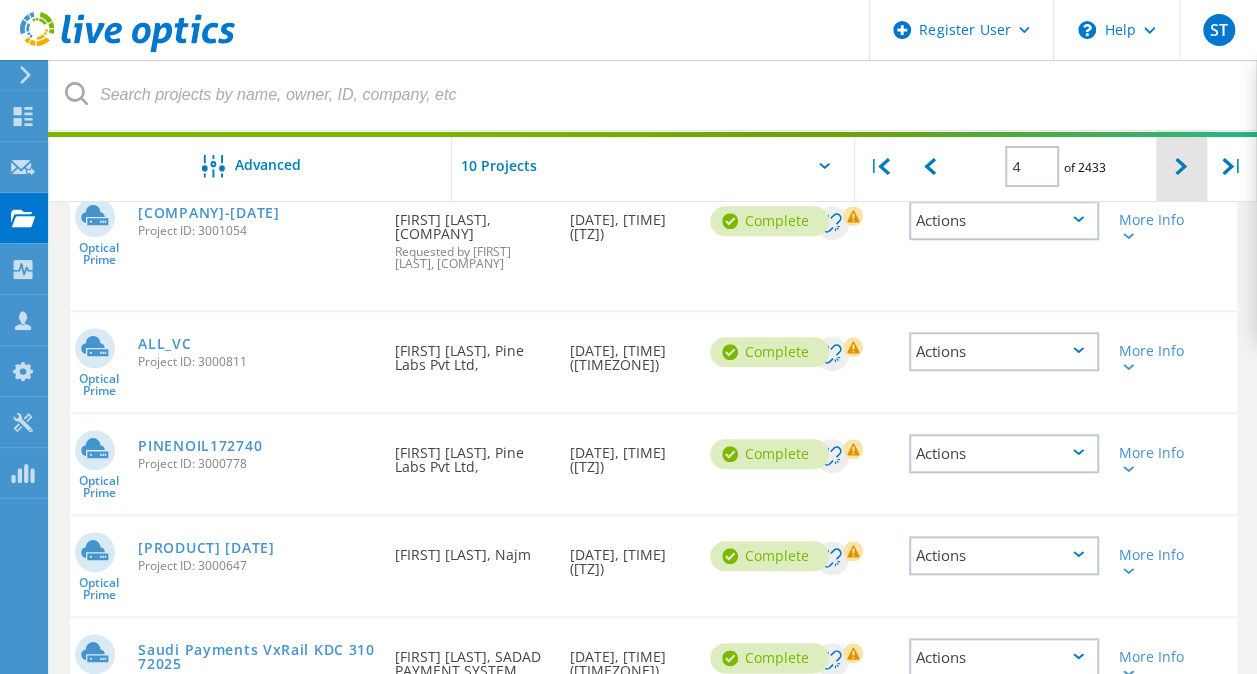 type on "2" 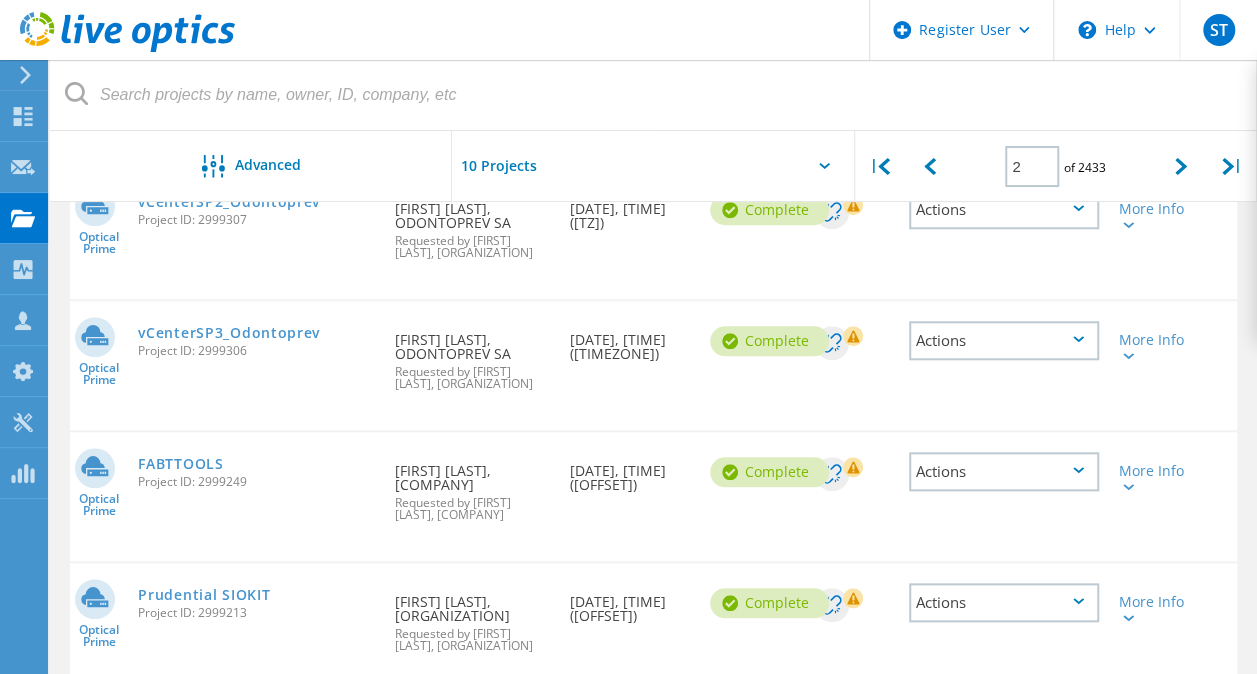 click 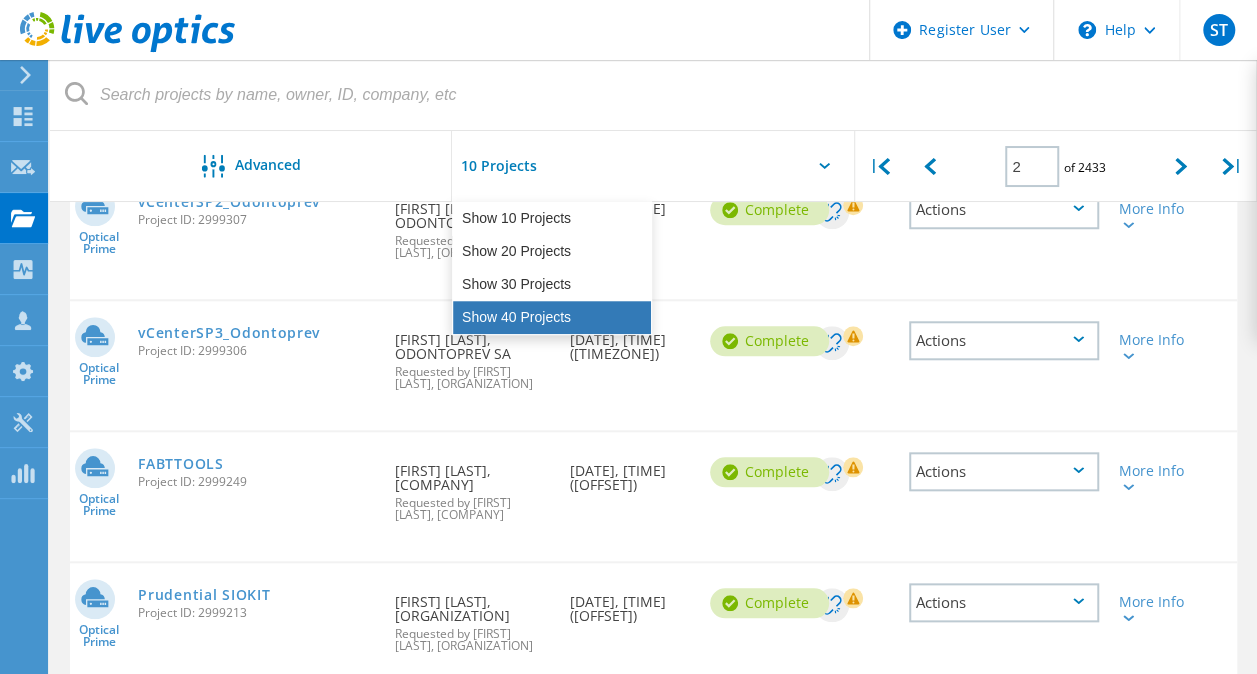 click on "Show 40 Projects" at bounding box center [552, 317] 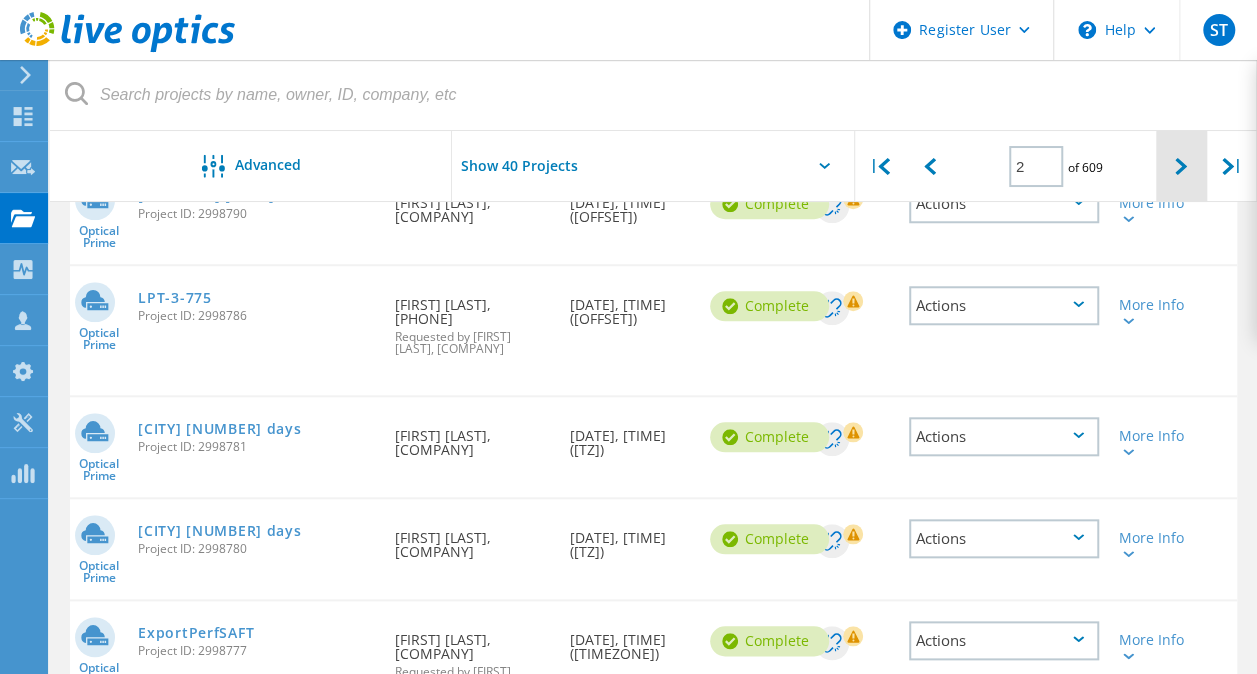 click 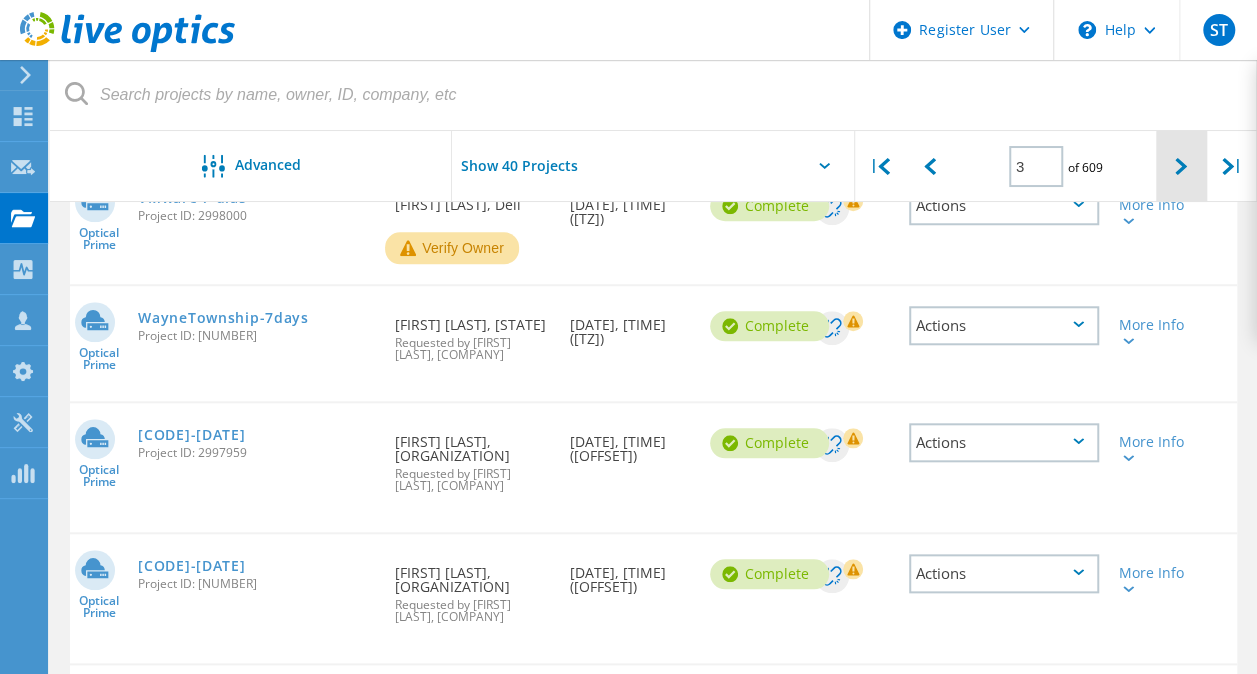 click 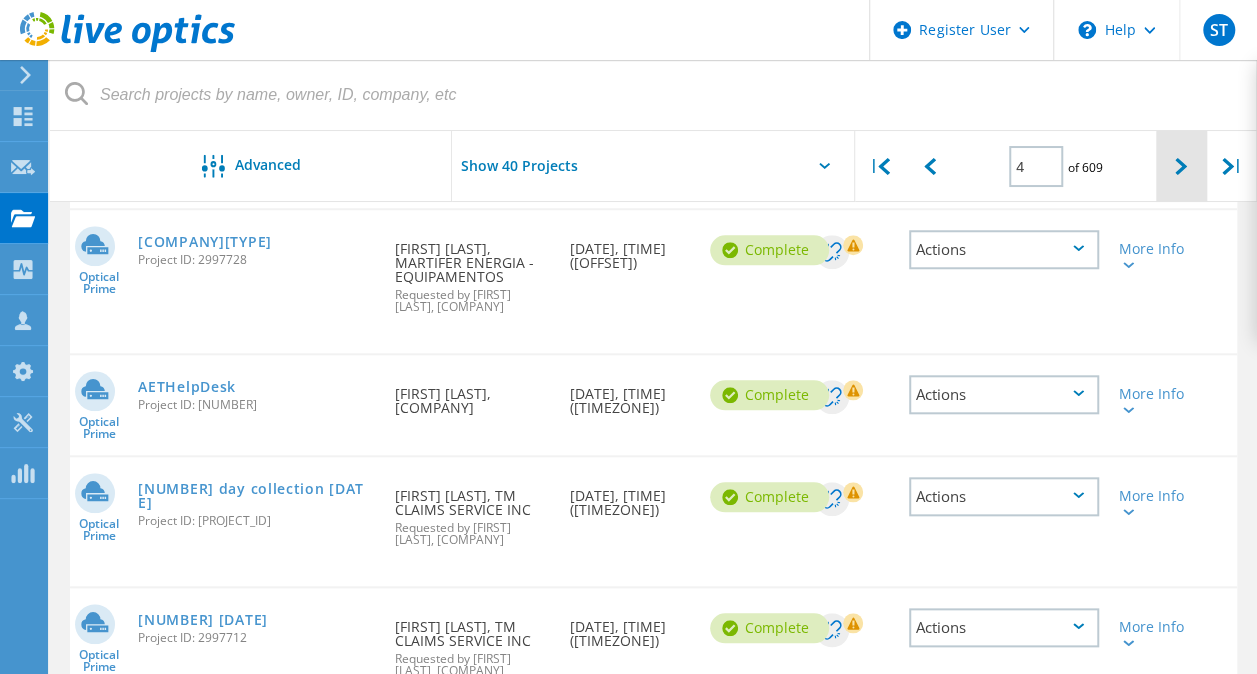 click 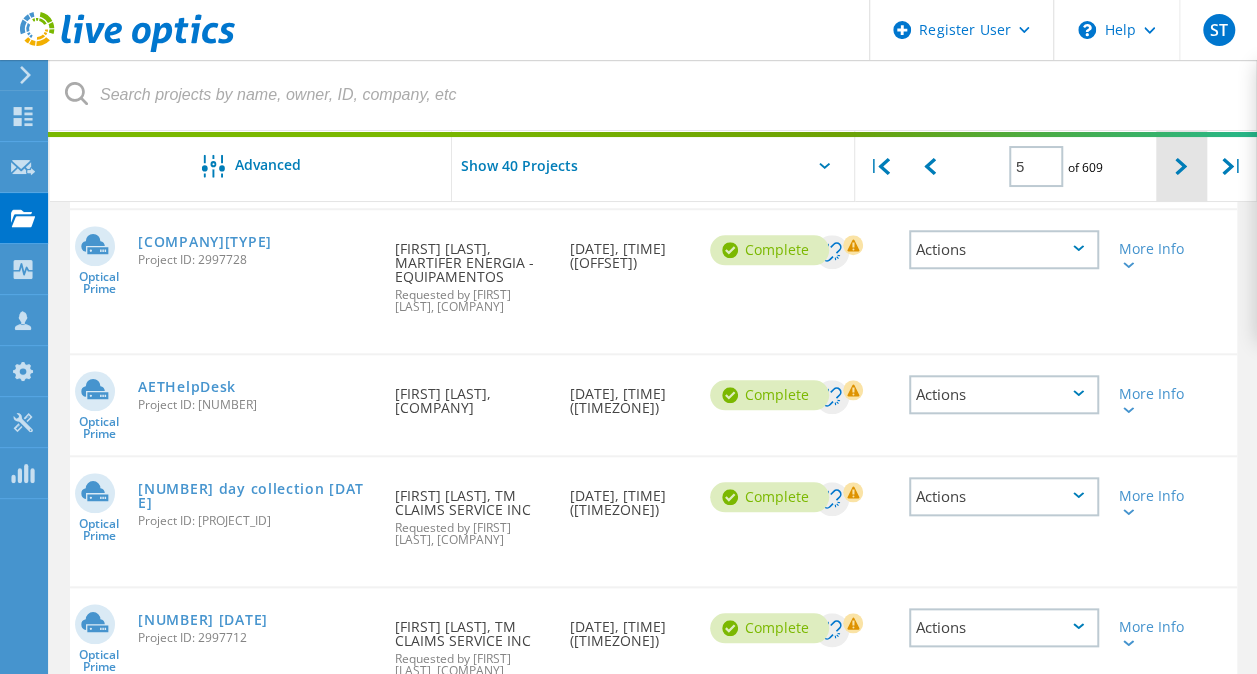 click 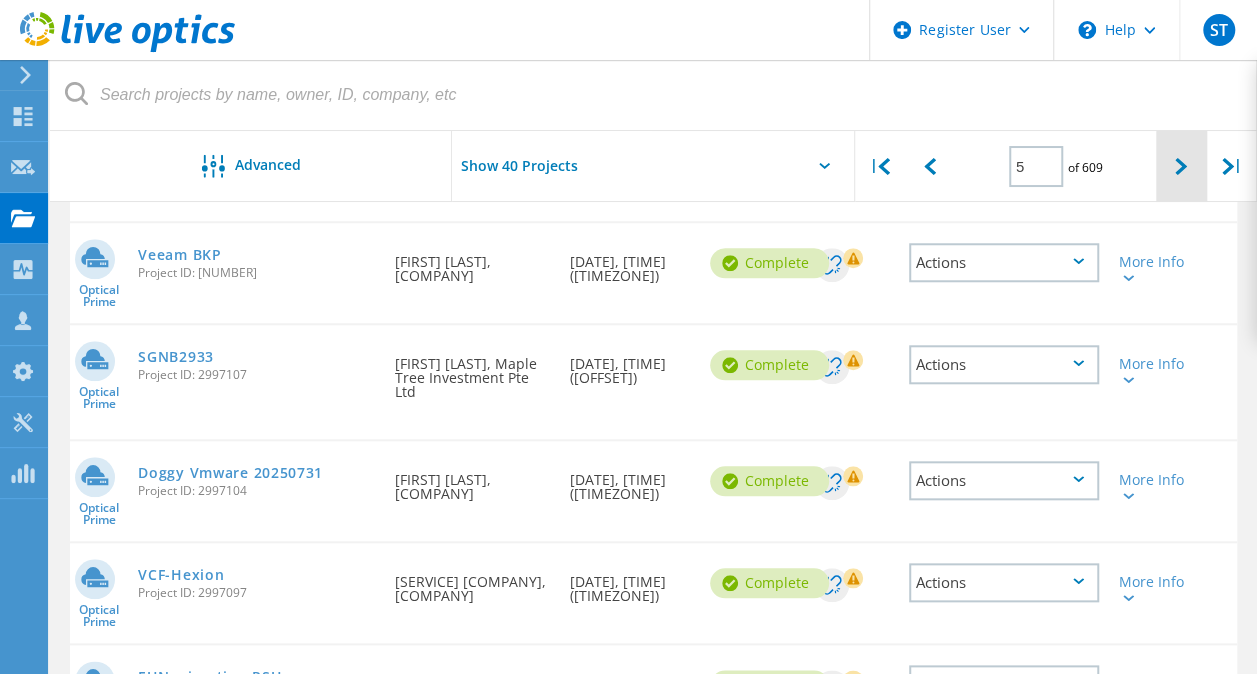 click 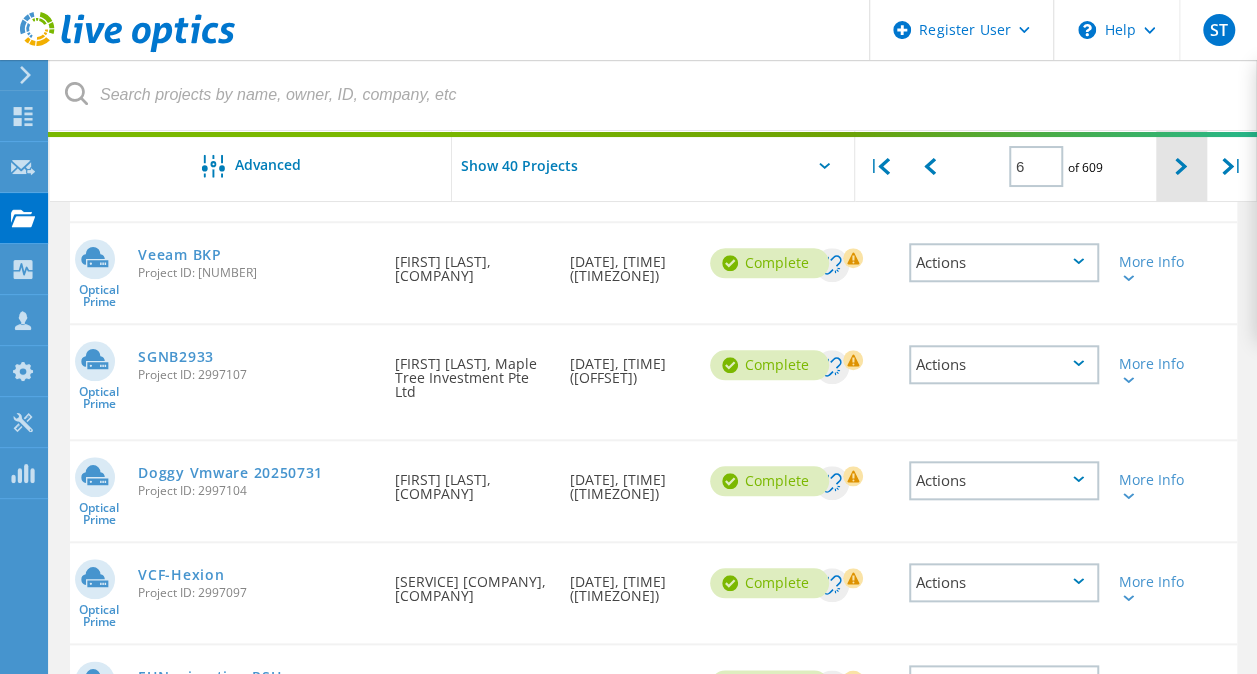 click 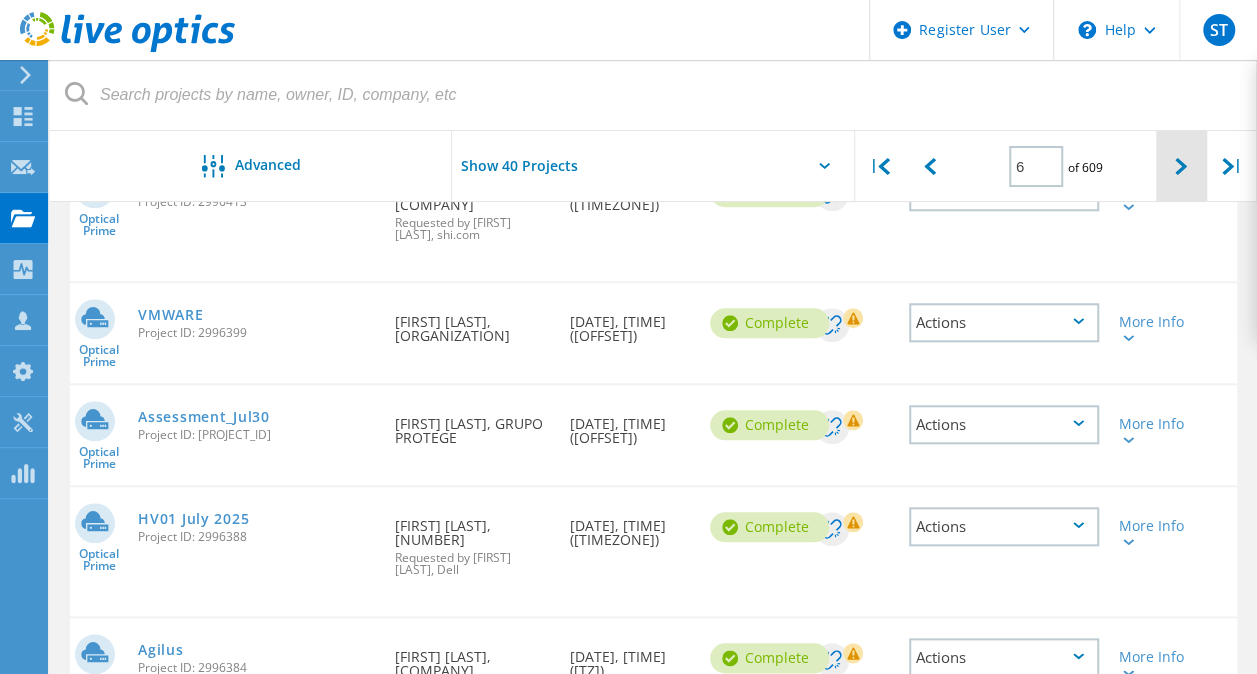 click 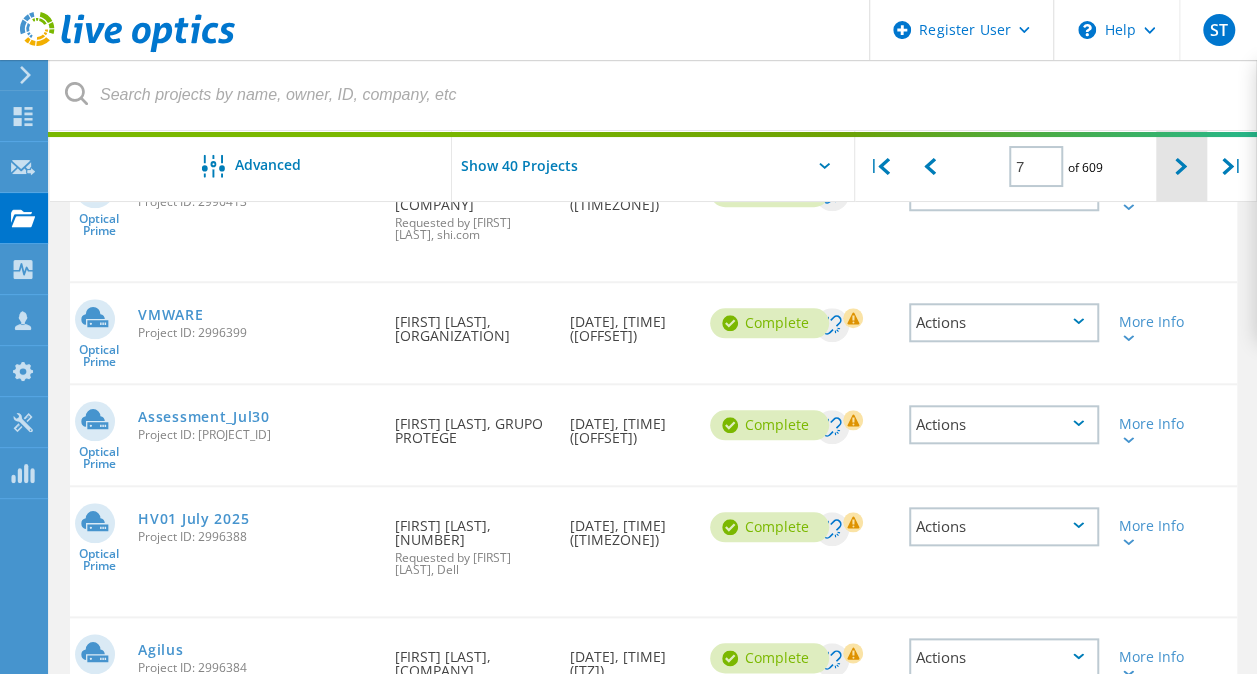 click 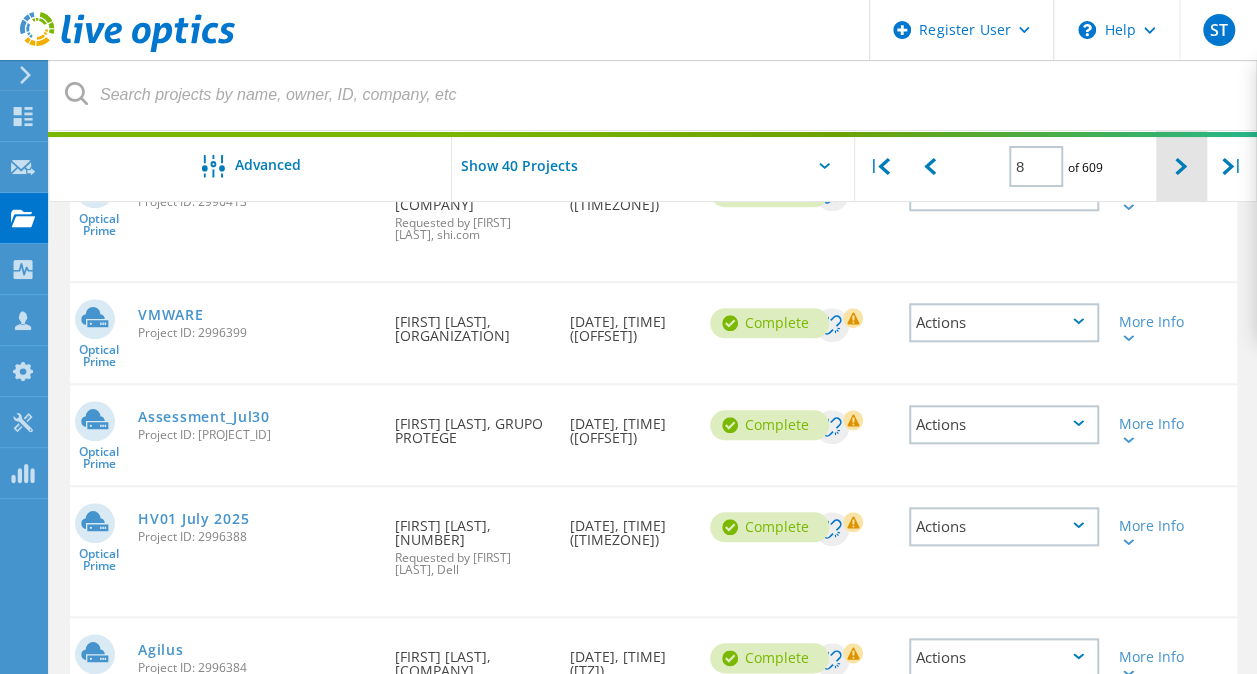 click 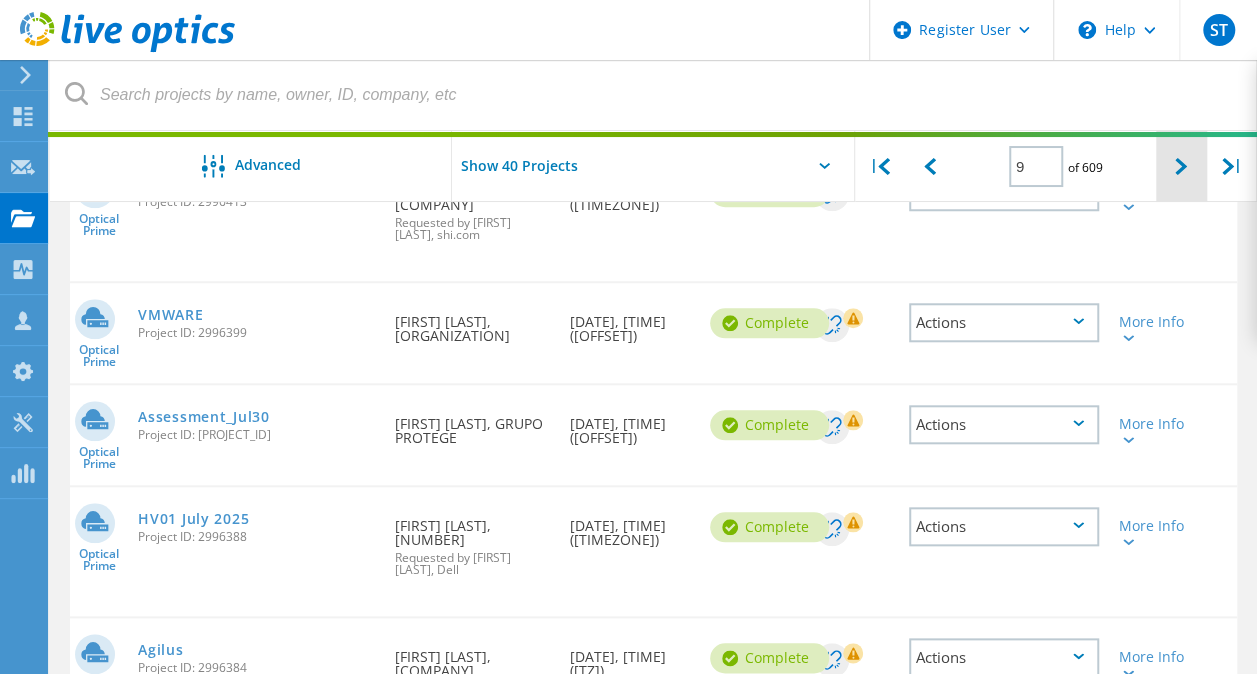 type on "7" 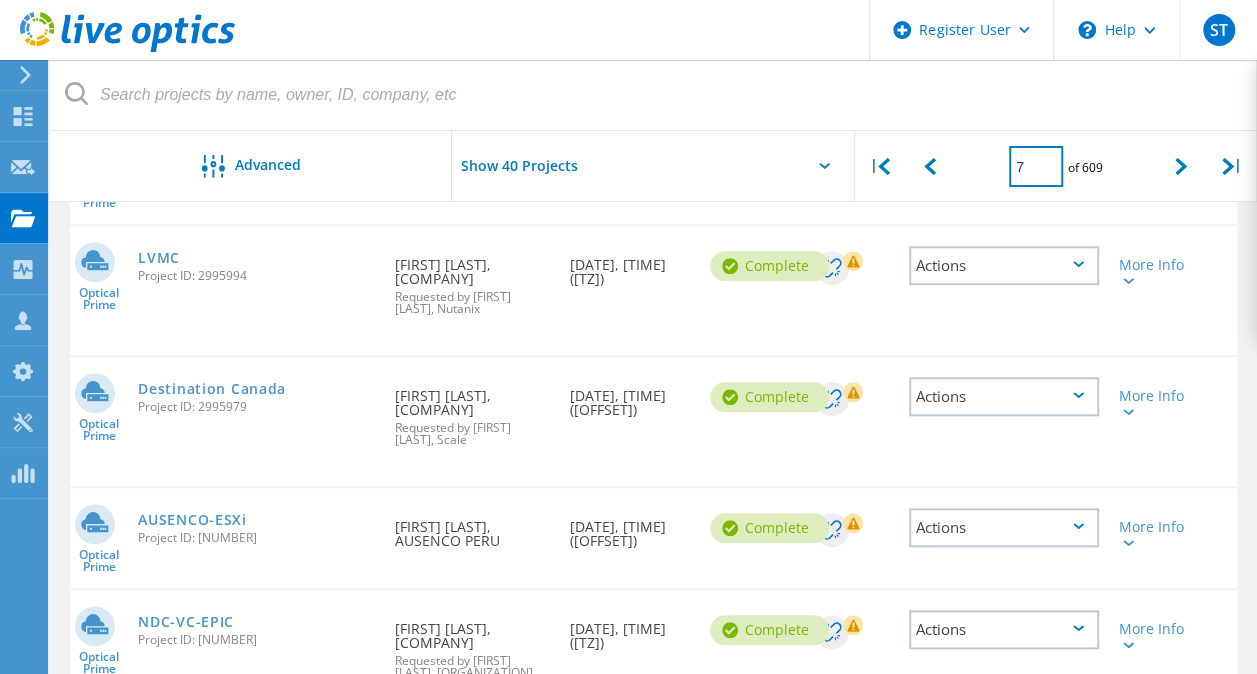 click on "7" 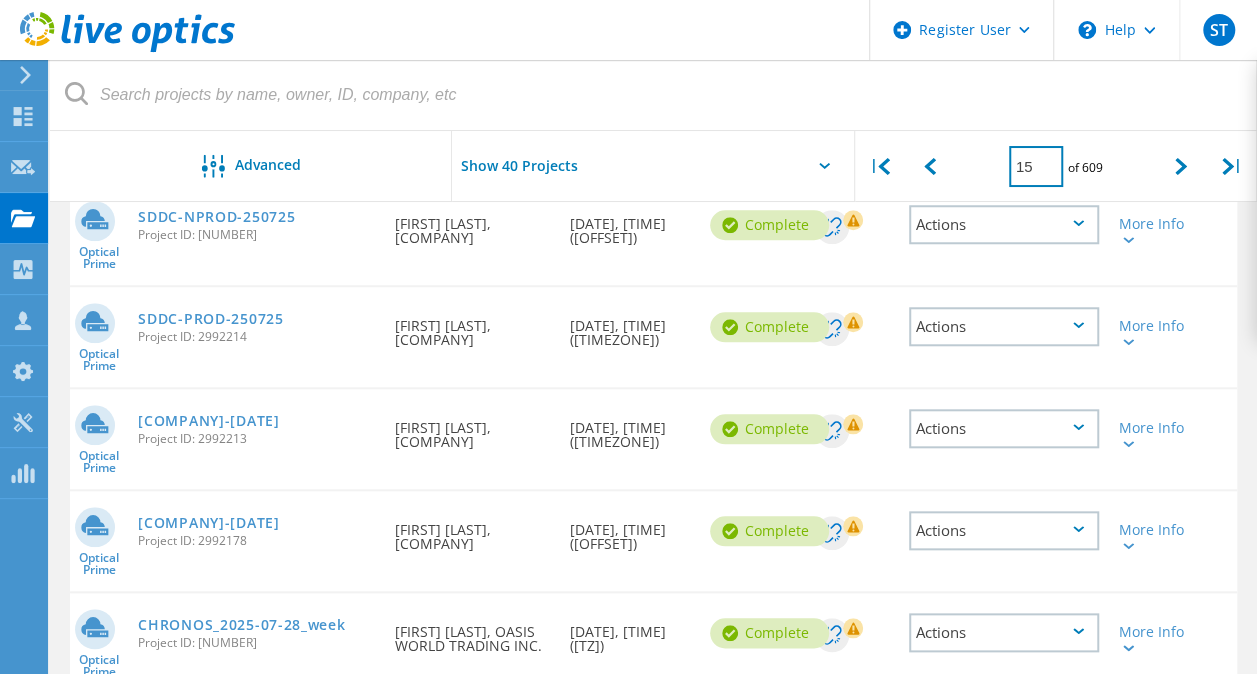 drag, startPoint x: 1026, startPoint y: 170, endPoint x: 1037, endPoint y: 167, distance: 11.401754 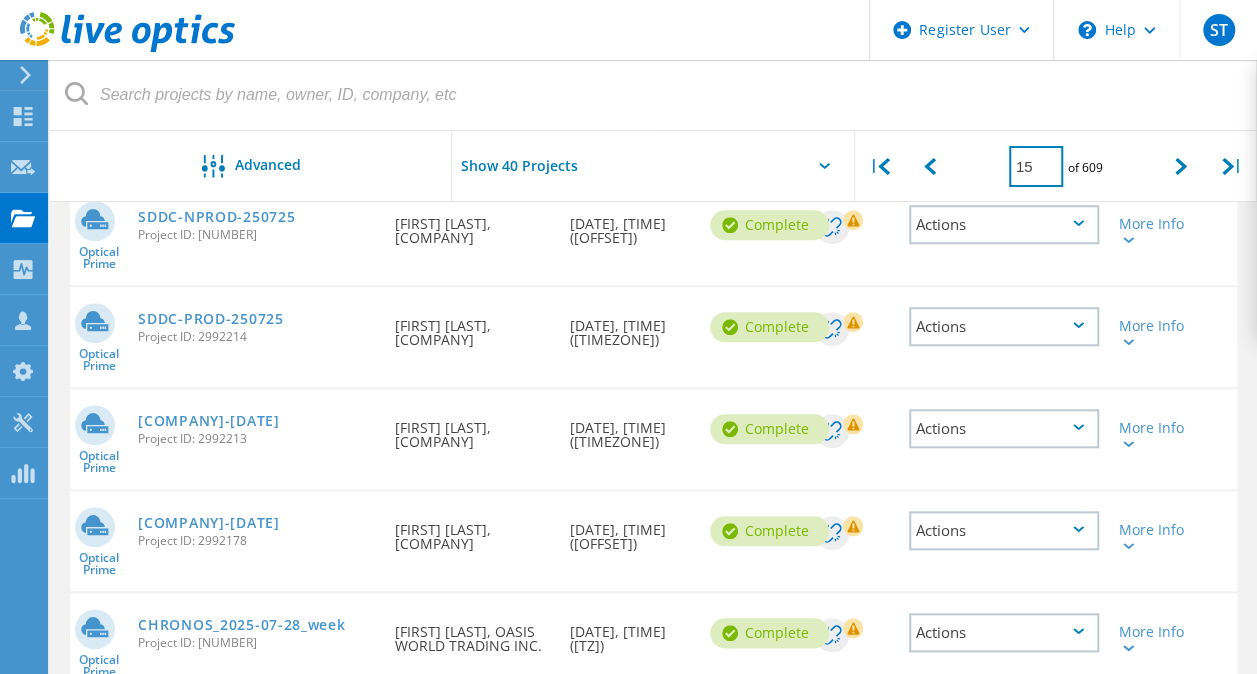 click on "15" 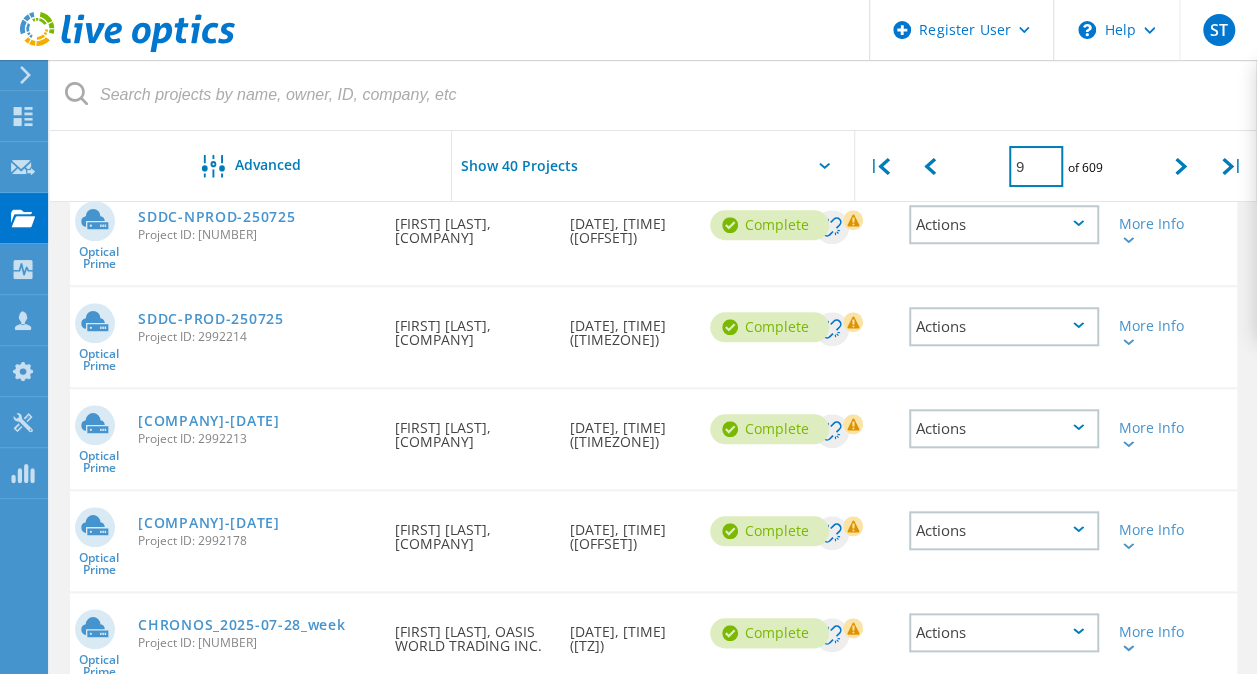 type on "9" 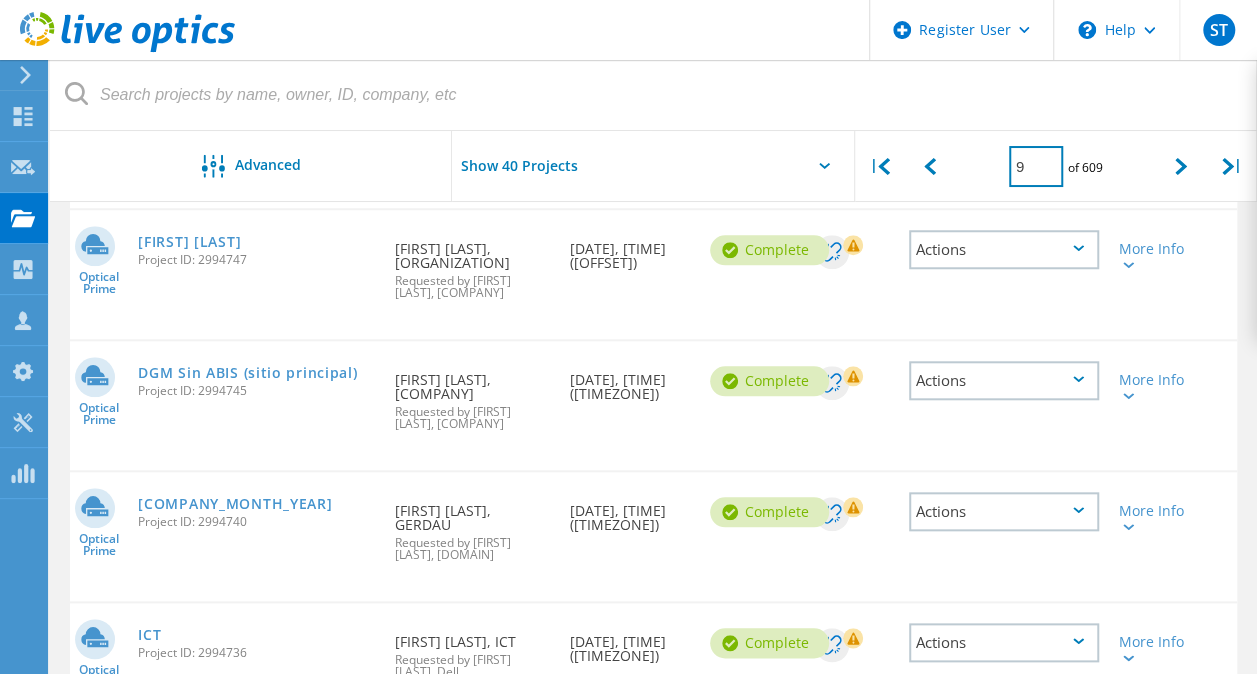 click on "9" 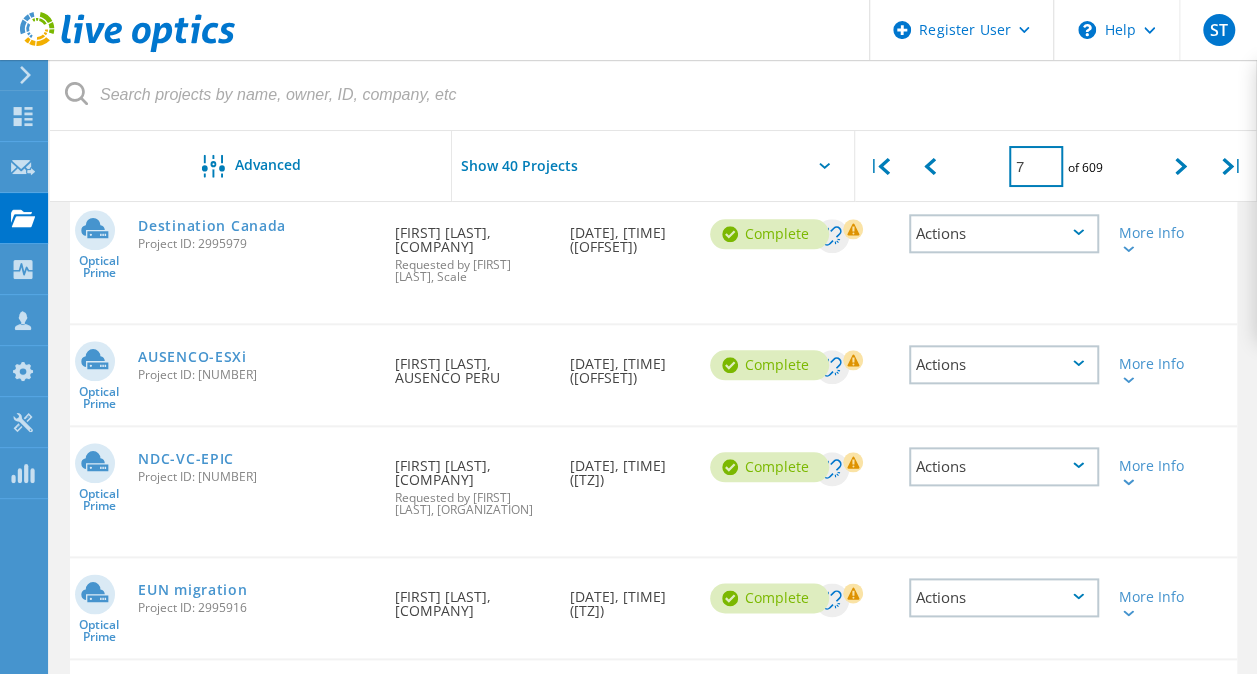 scroll, scrollTop: 932, scrollLeft: 0, axis: vertical 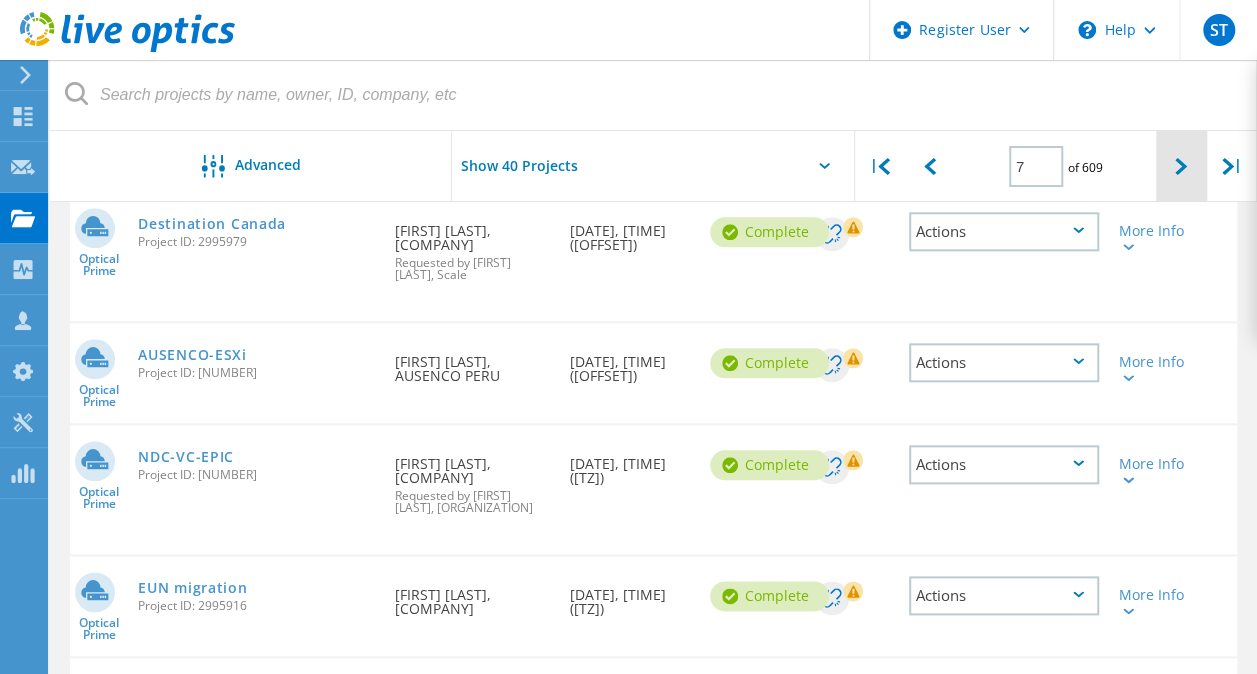 click 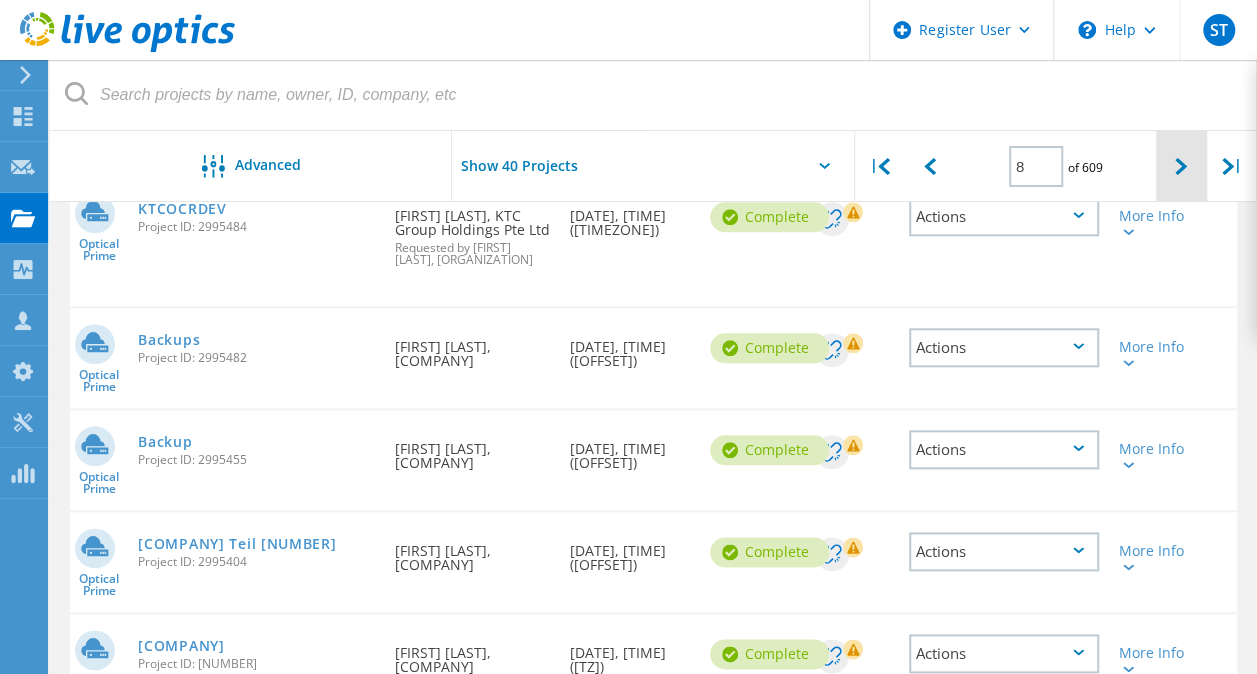 click 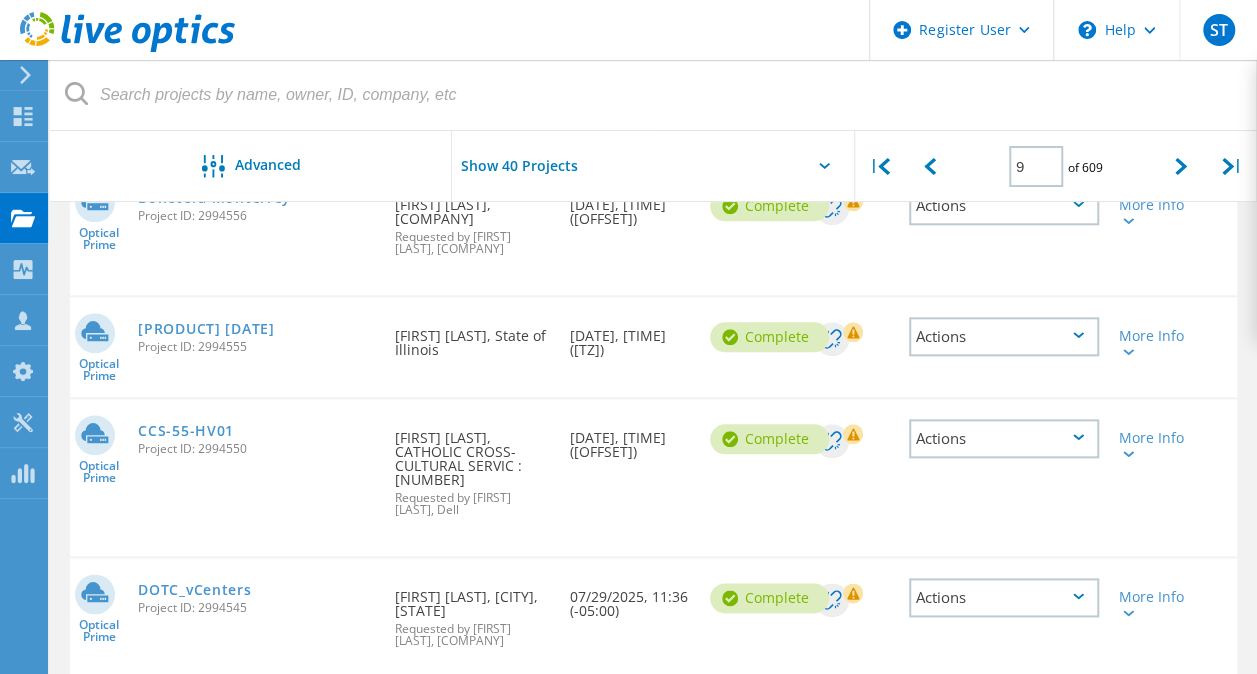 scroll, scrollTop: 4916, scrollLeft: 0, axis: vertical 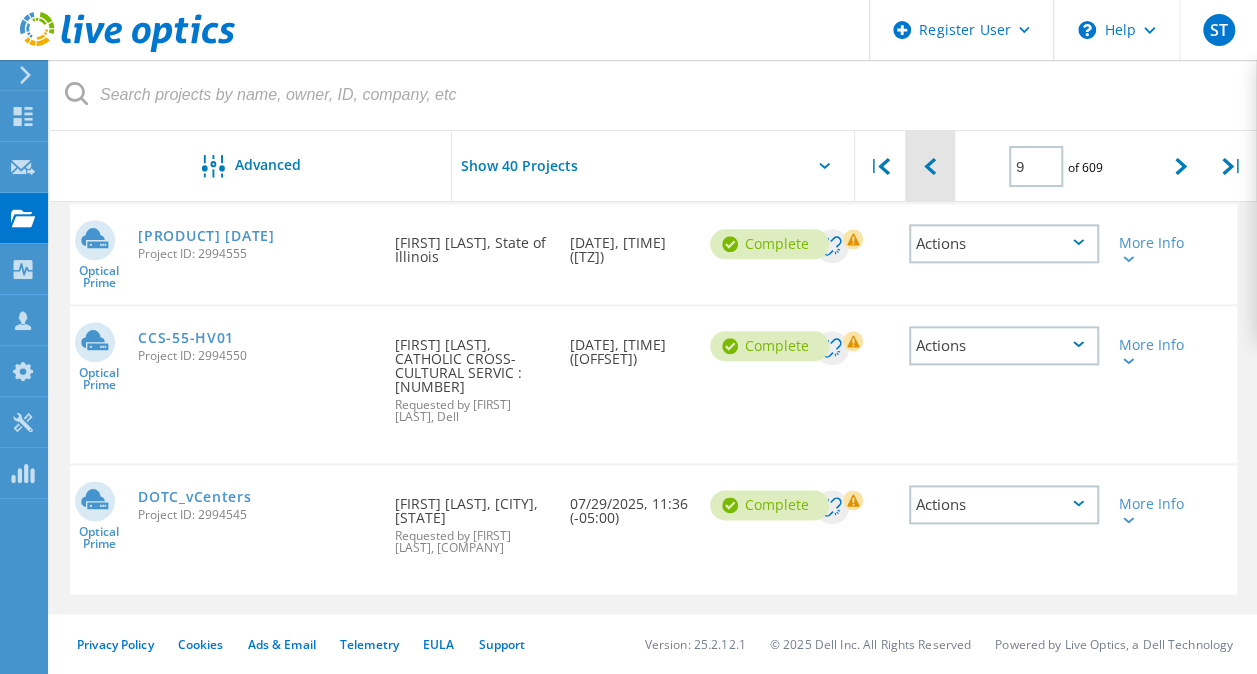 click 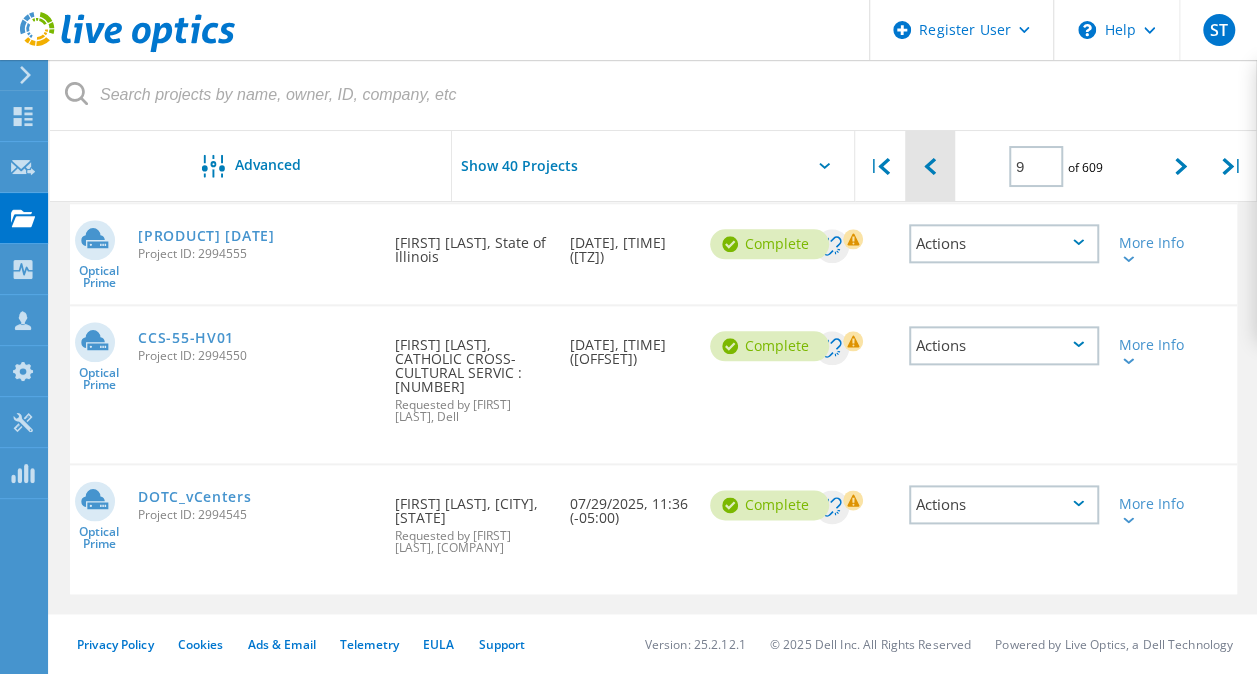 type on "8" 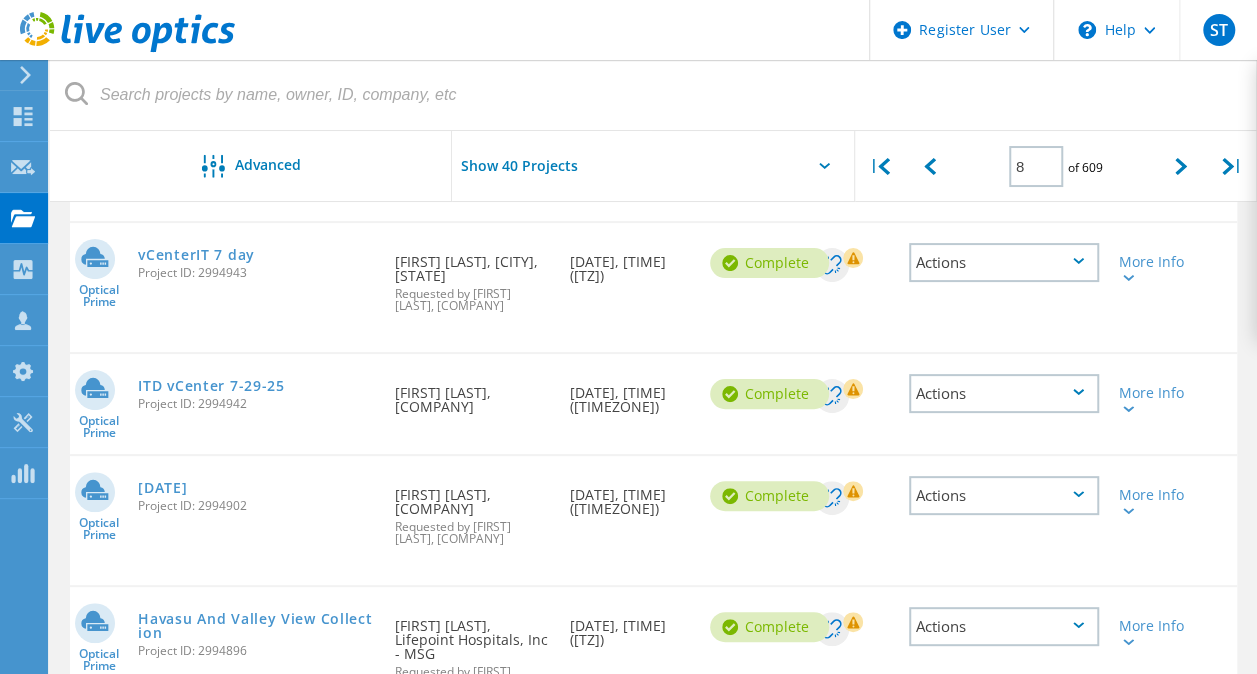 scroll, scrollTop: 3840, scrollLeft: 0, axis: vertical 